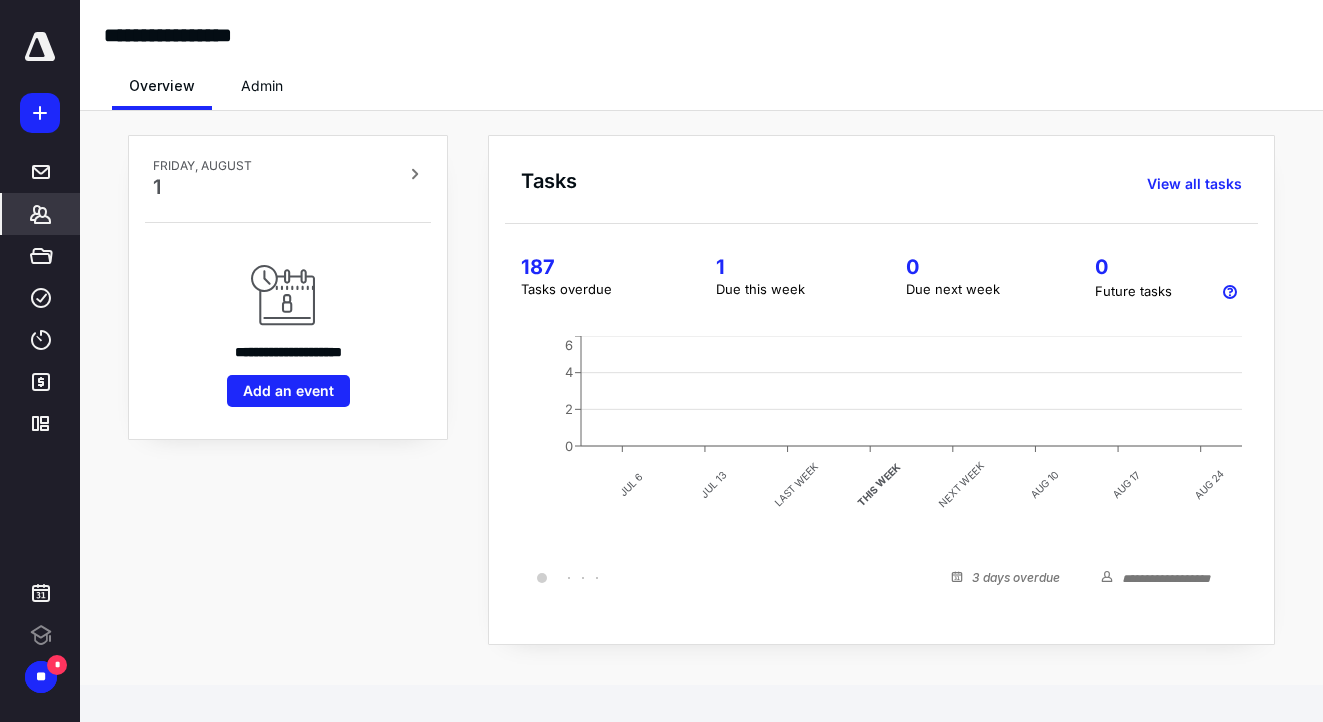scroll, scrollTop: 0, scrollLeft: 0, axis: both 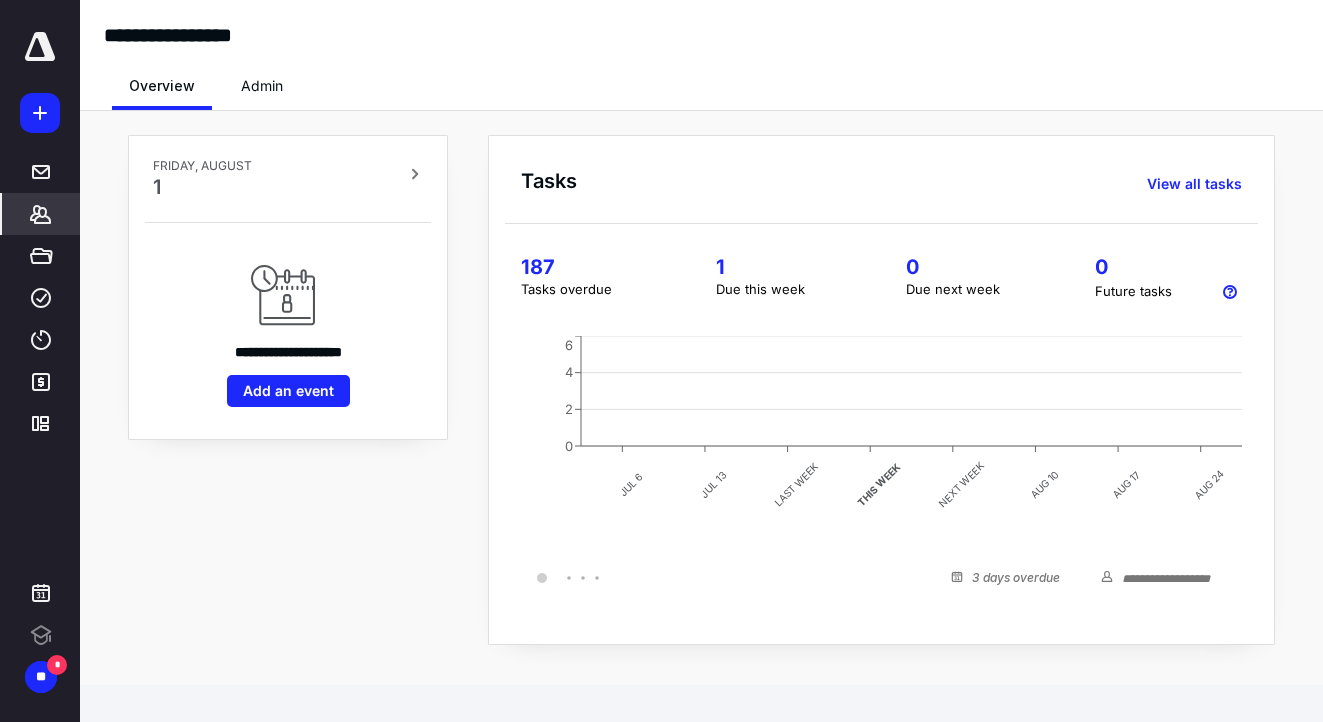 click 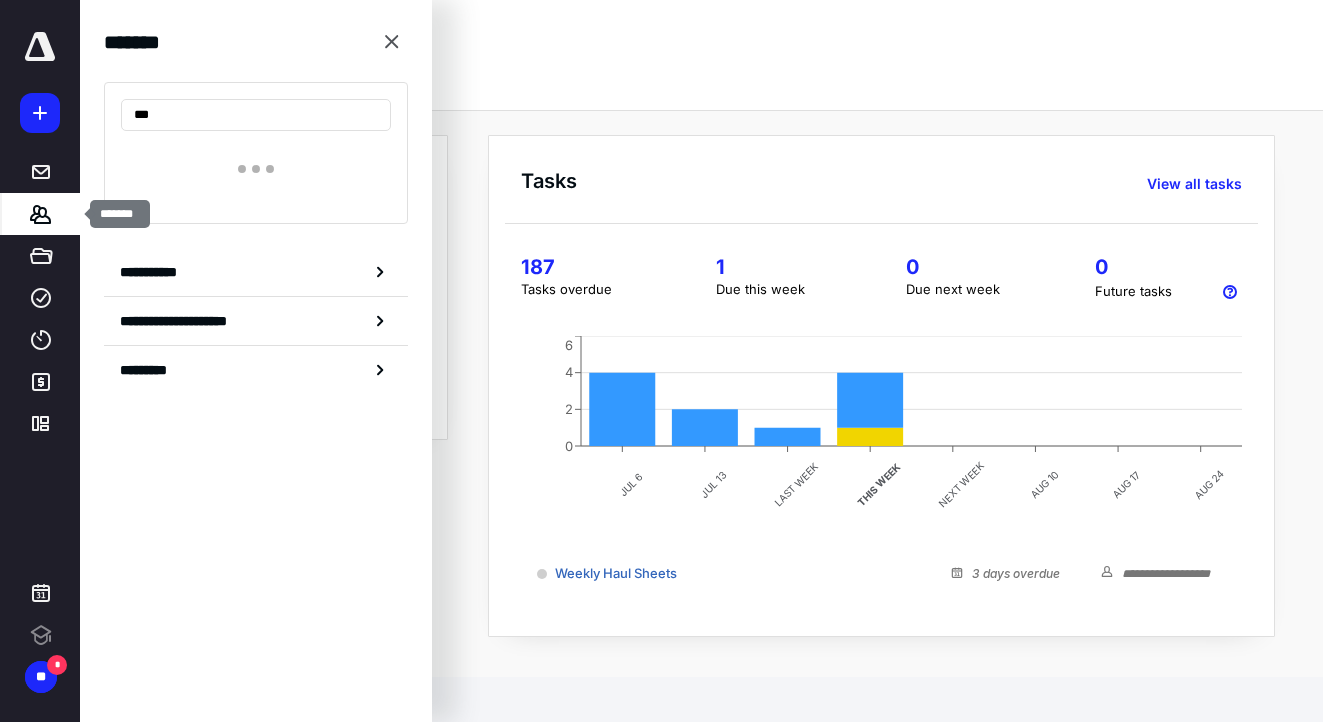 scroll, scrollTop: 0, scrollLeft: 0, axis: both 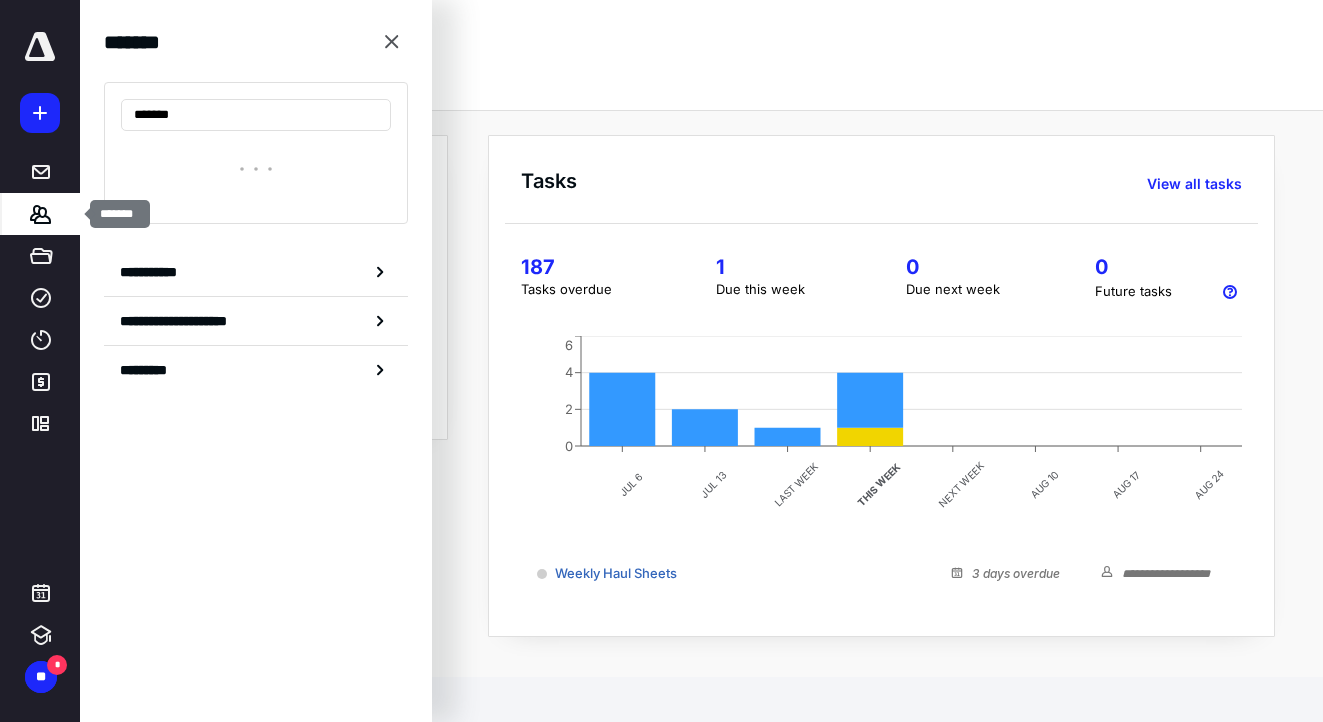 type on "********" 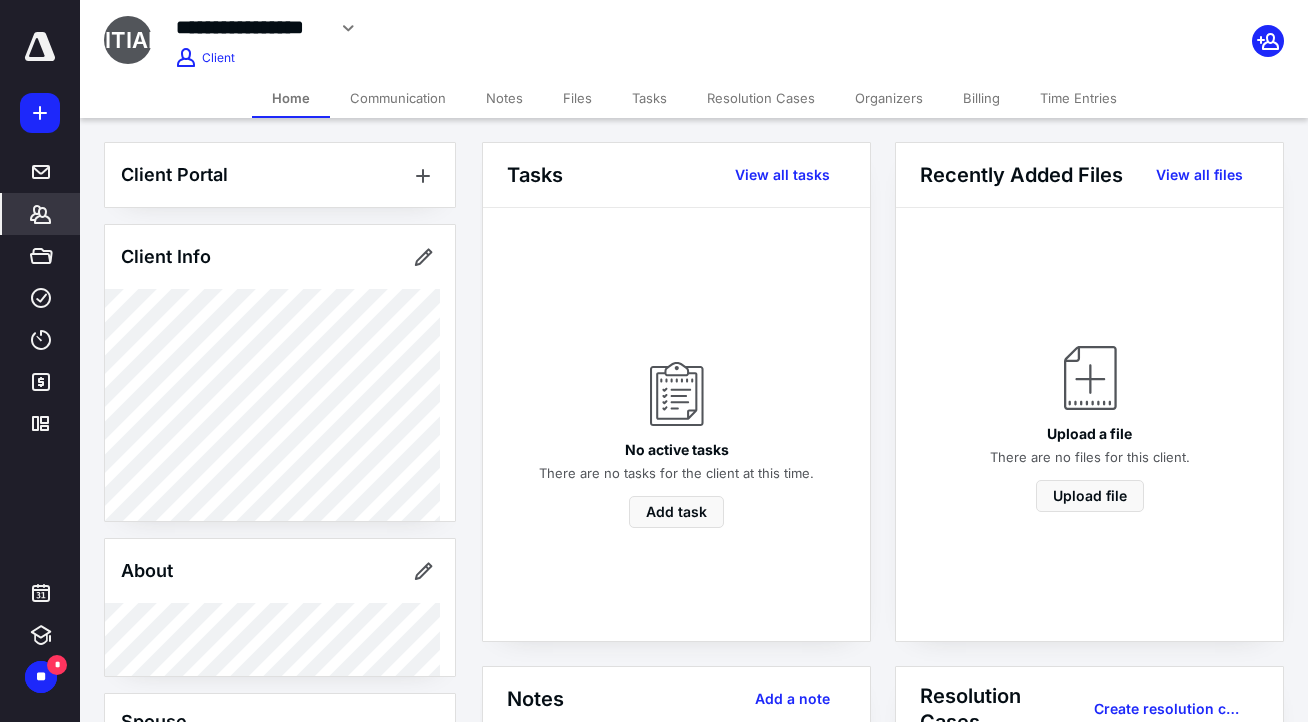 click on "Billing" at bounding box center (981, 98) 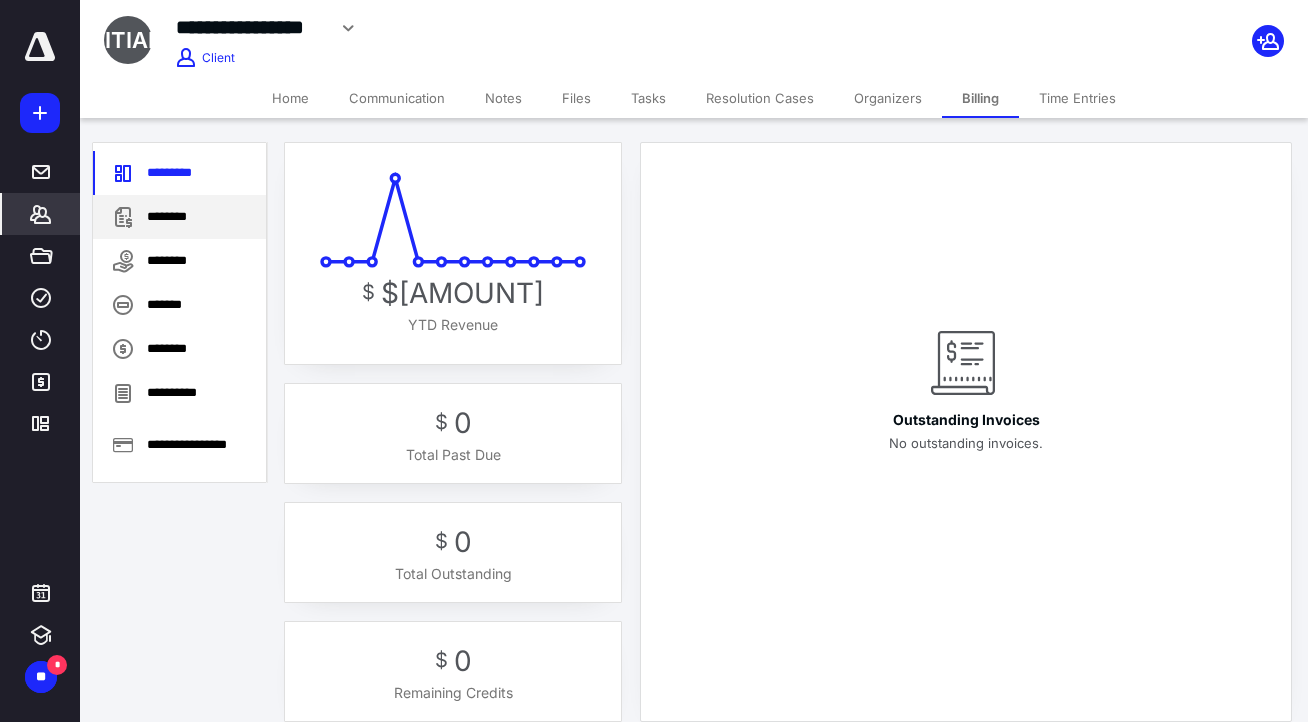 click on "********" at bounding box center [179, 217] 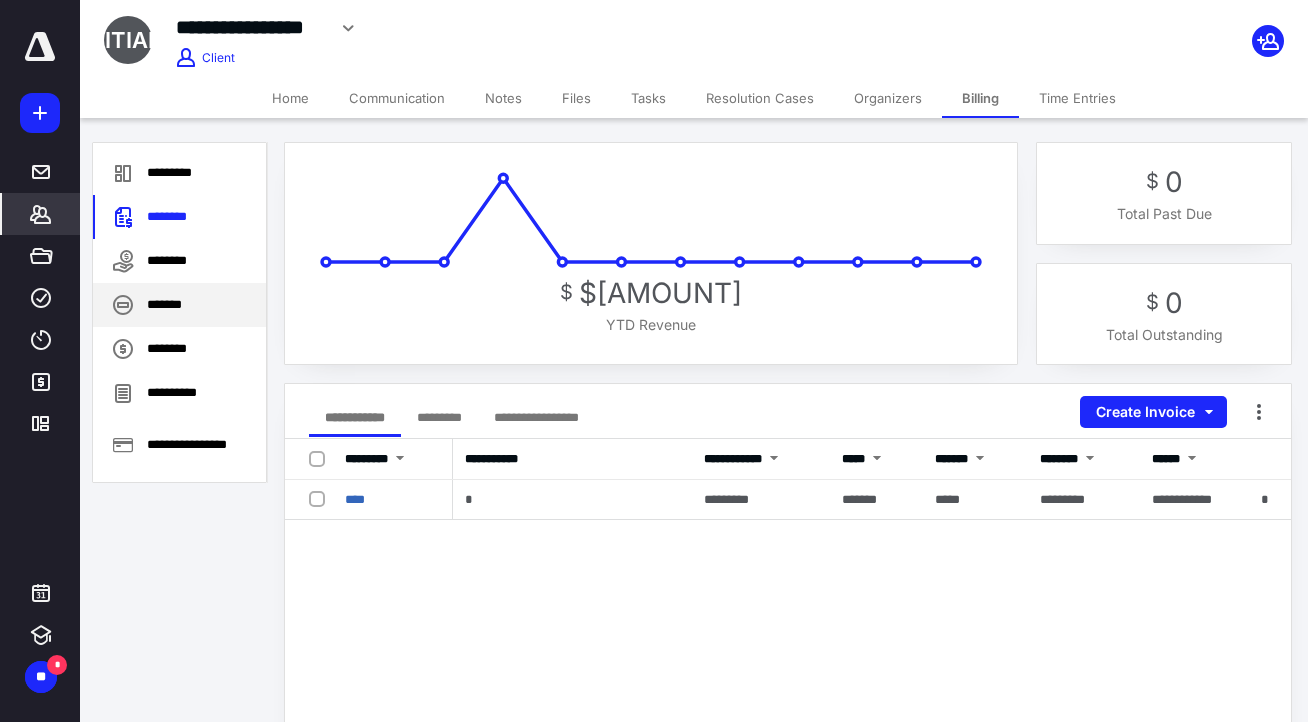 click on "*******" at bounding box center (179, 305) 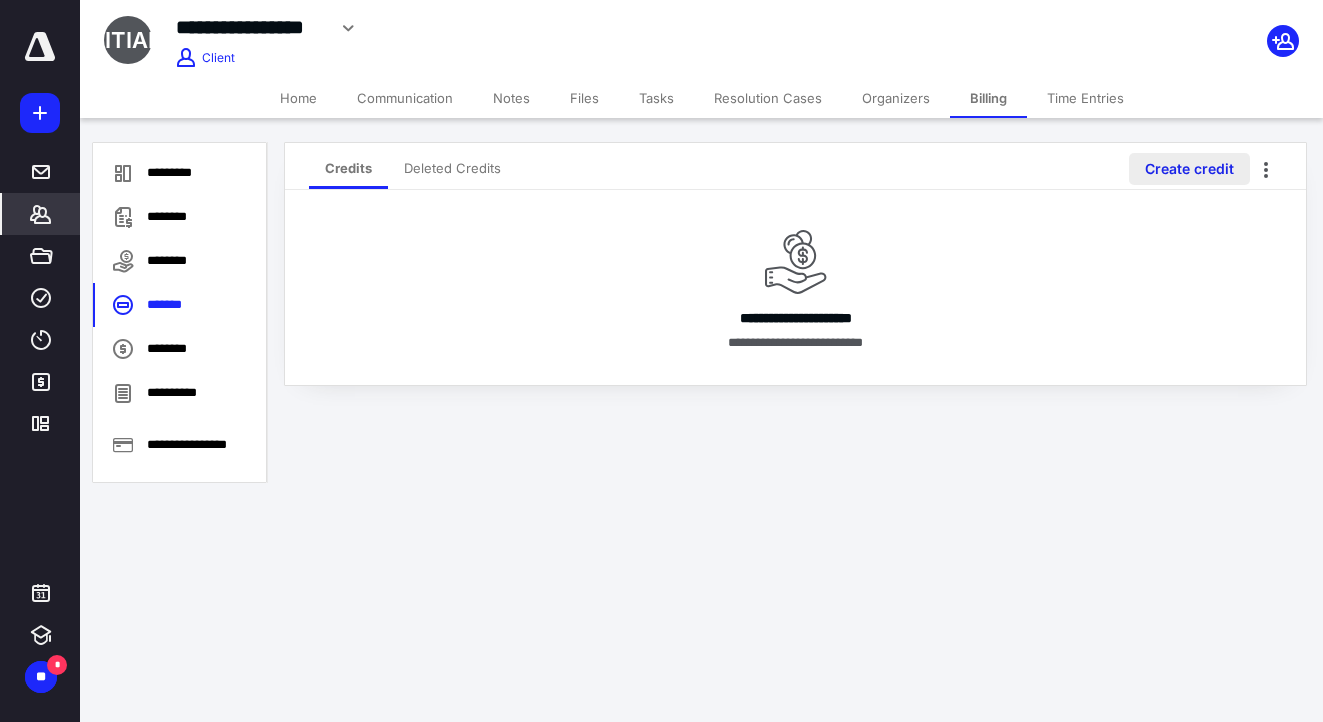 click on "Create credit" at bounding box center [1189, 169] 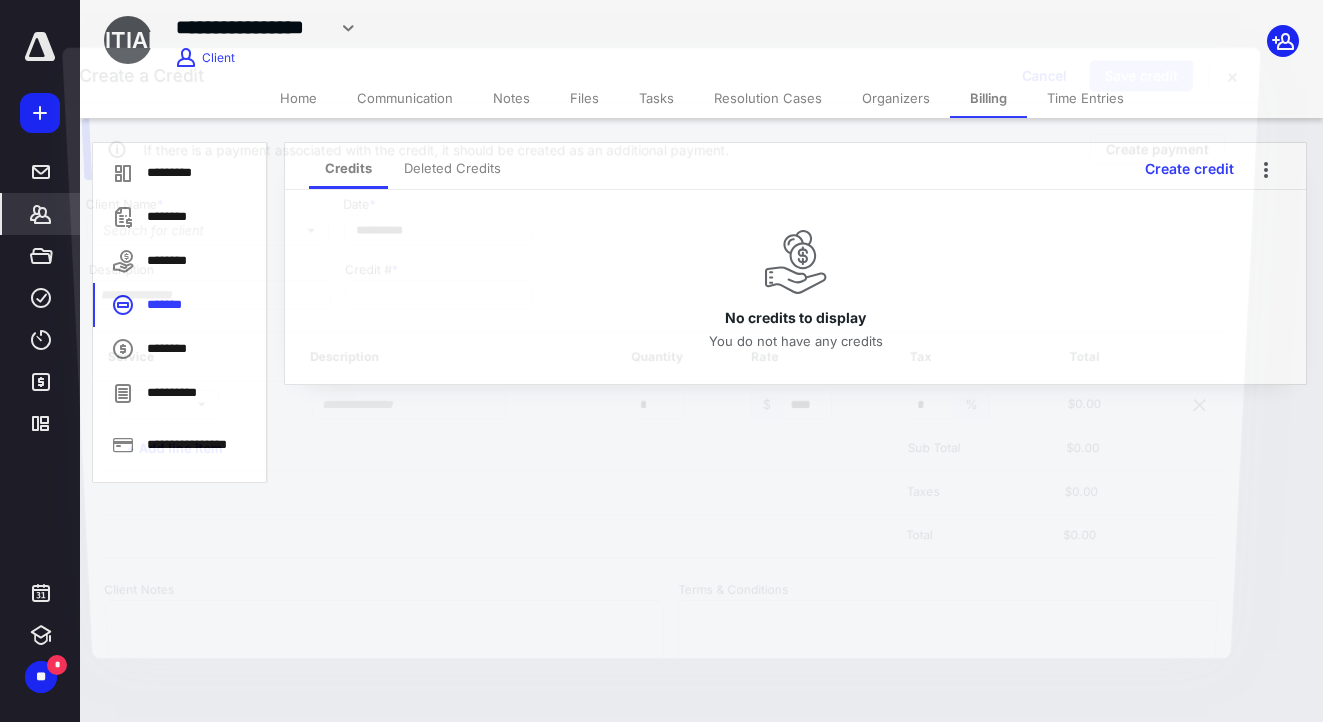 type on "****" 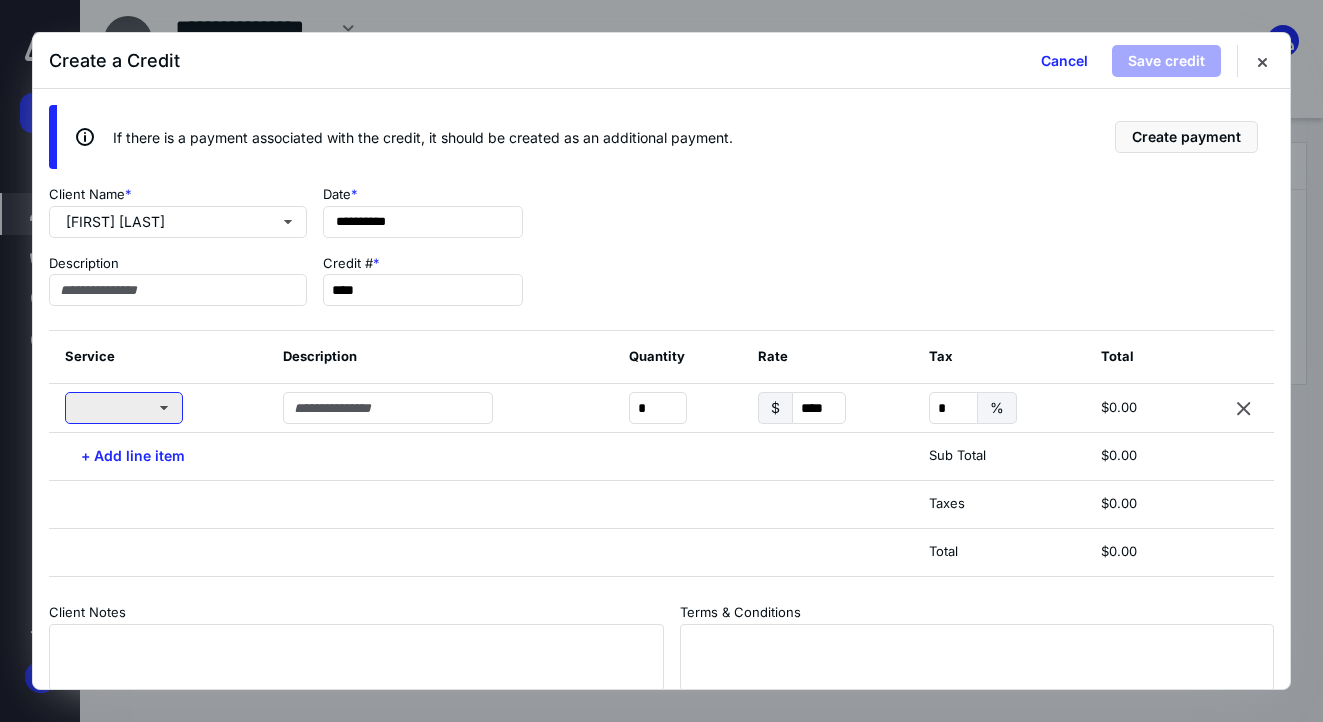 click at bounding box center [124, 408] 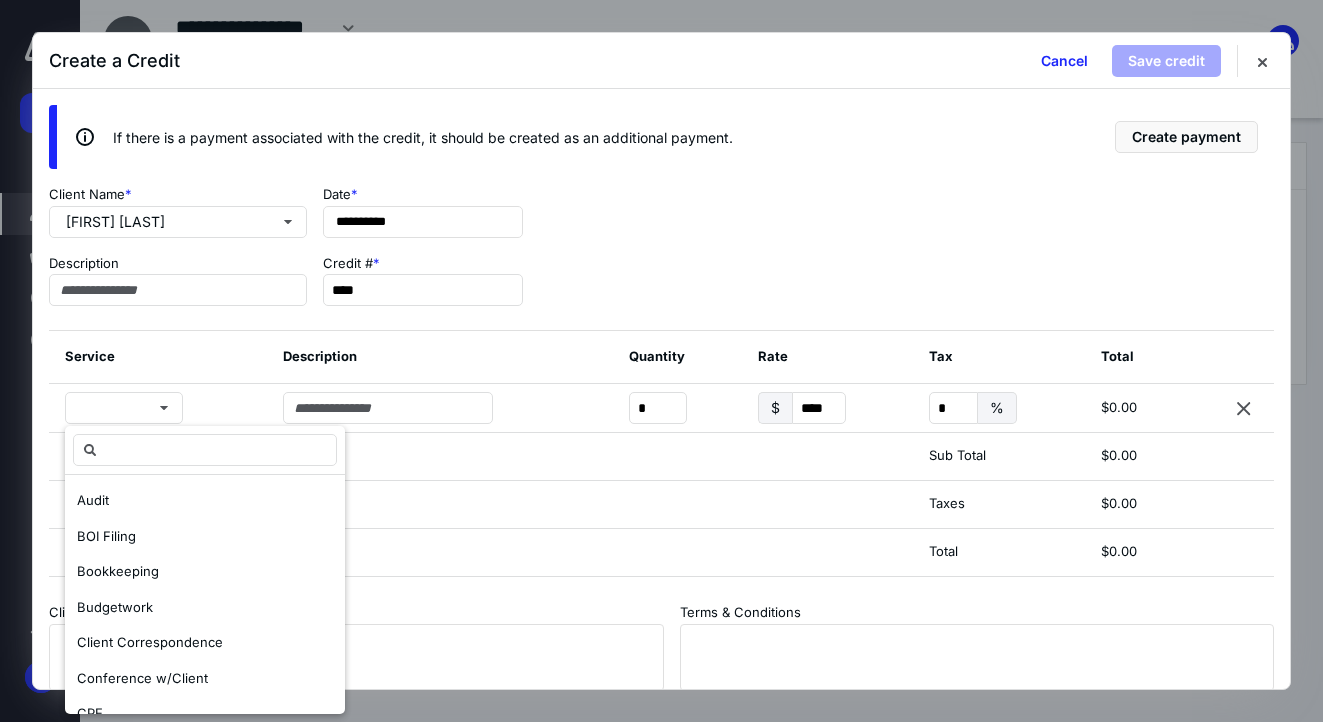 scroll, scrollTop: 452, scrollLeft: 0, axis: vertical 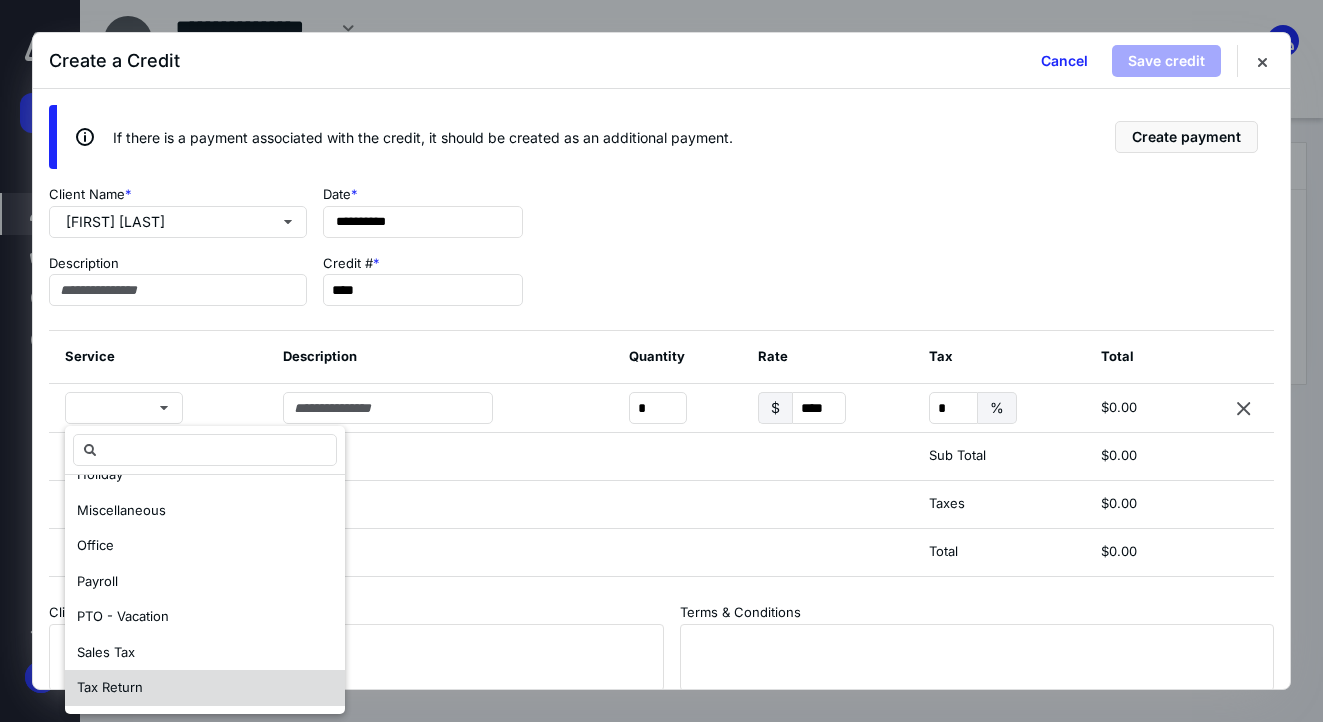 click on "Tax Return" at bounding box center (110, 687) 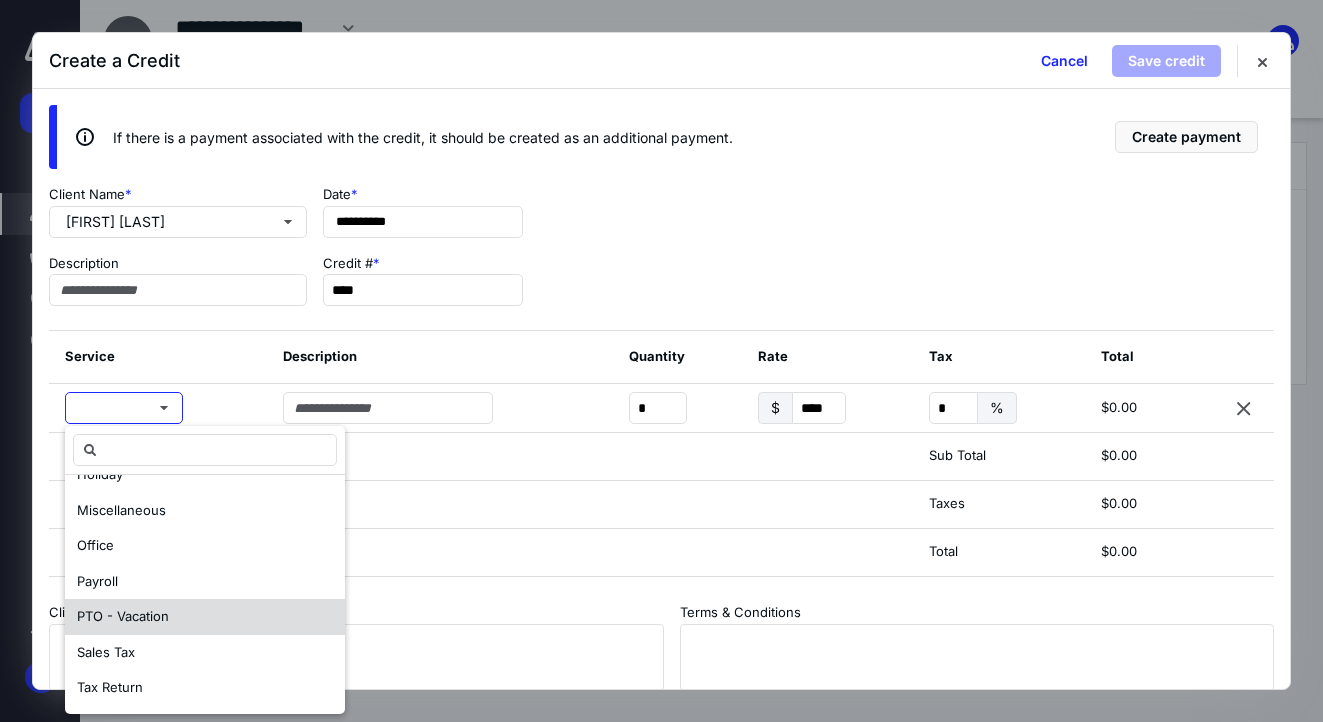 type on "**********" 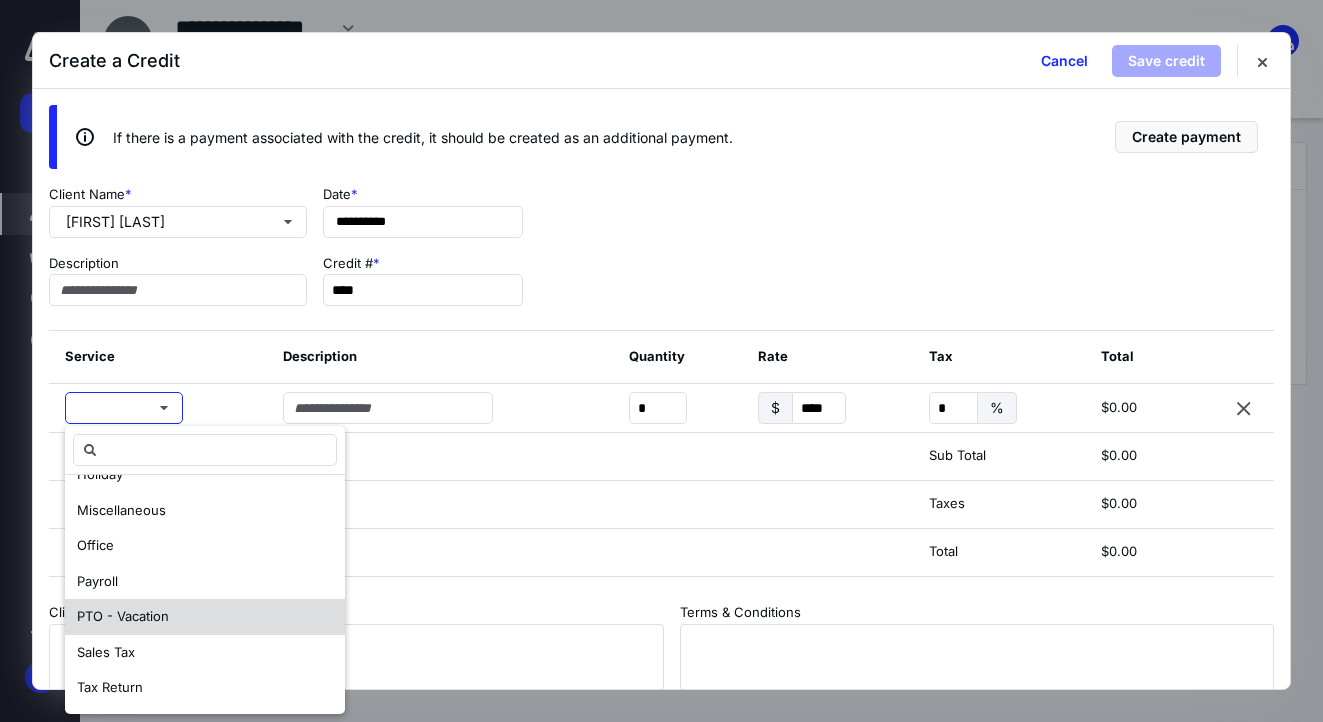 type on "*" 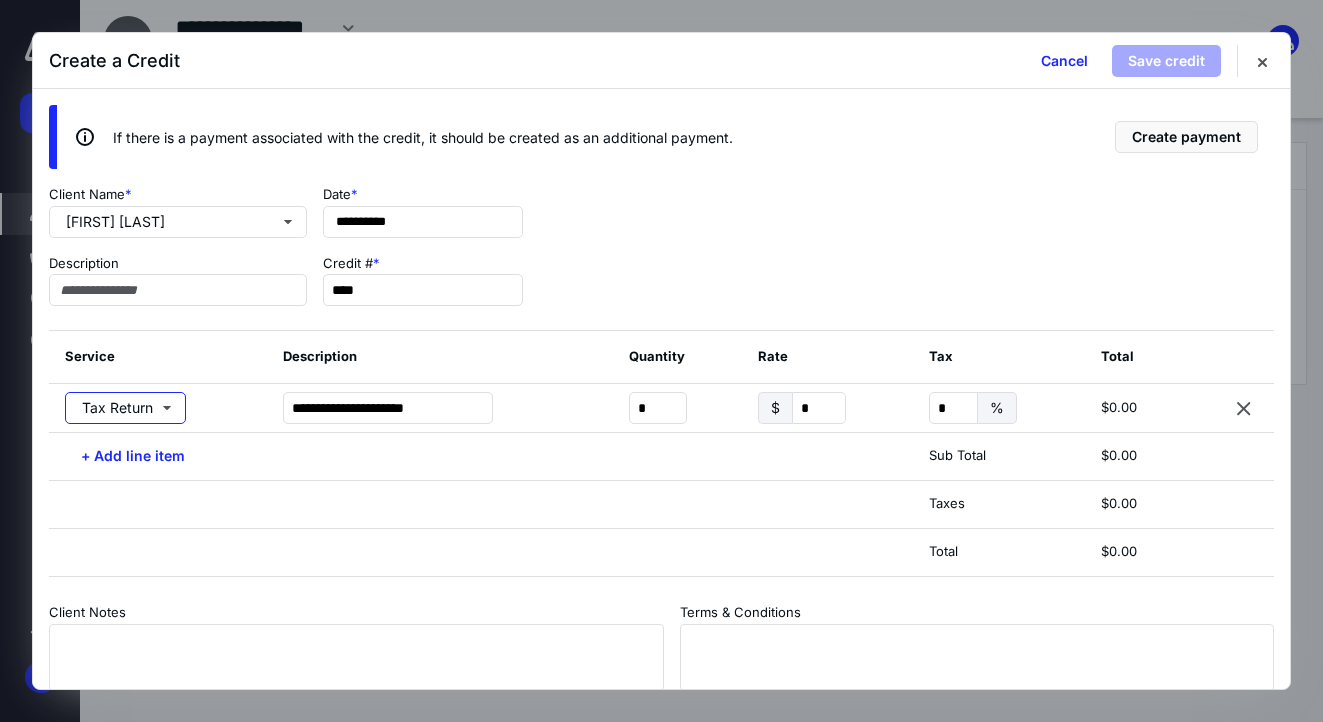 type 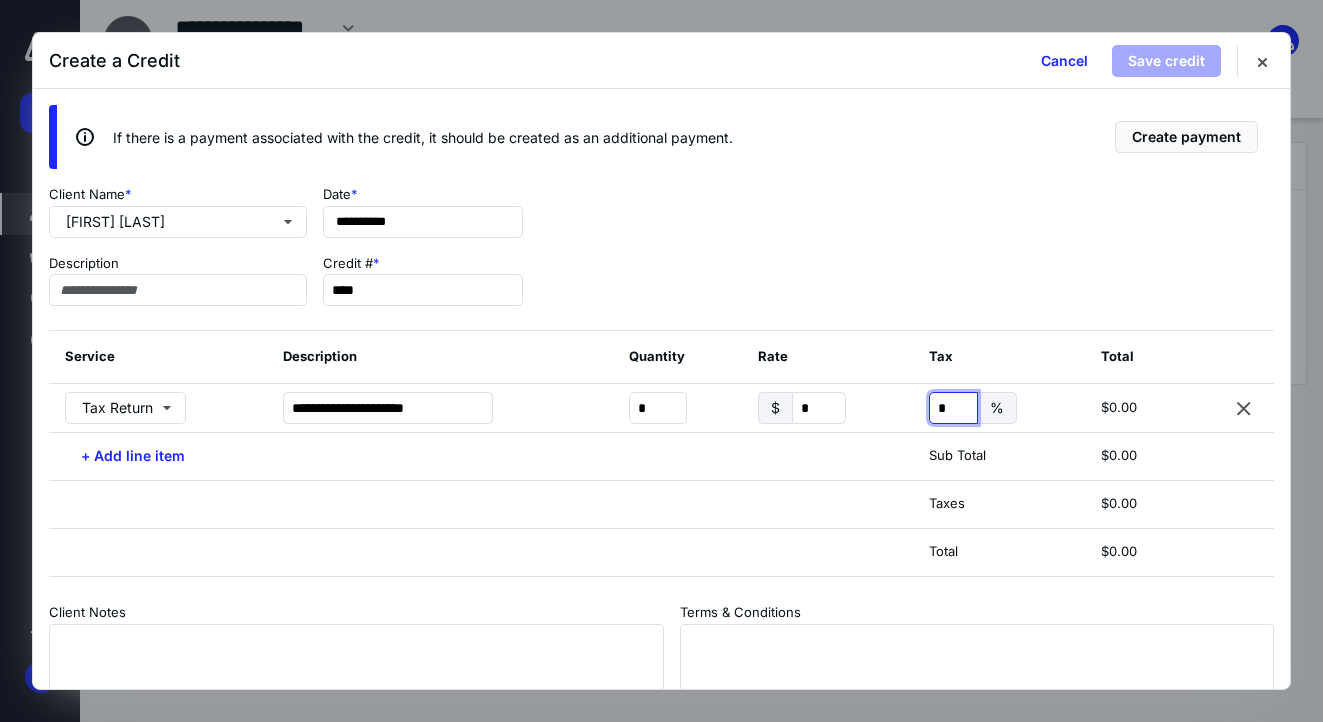 type on "*" 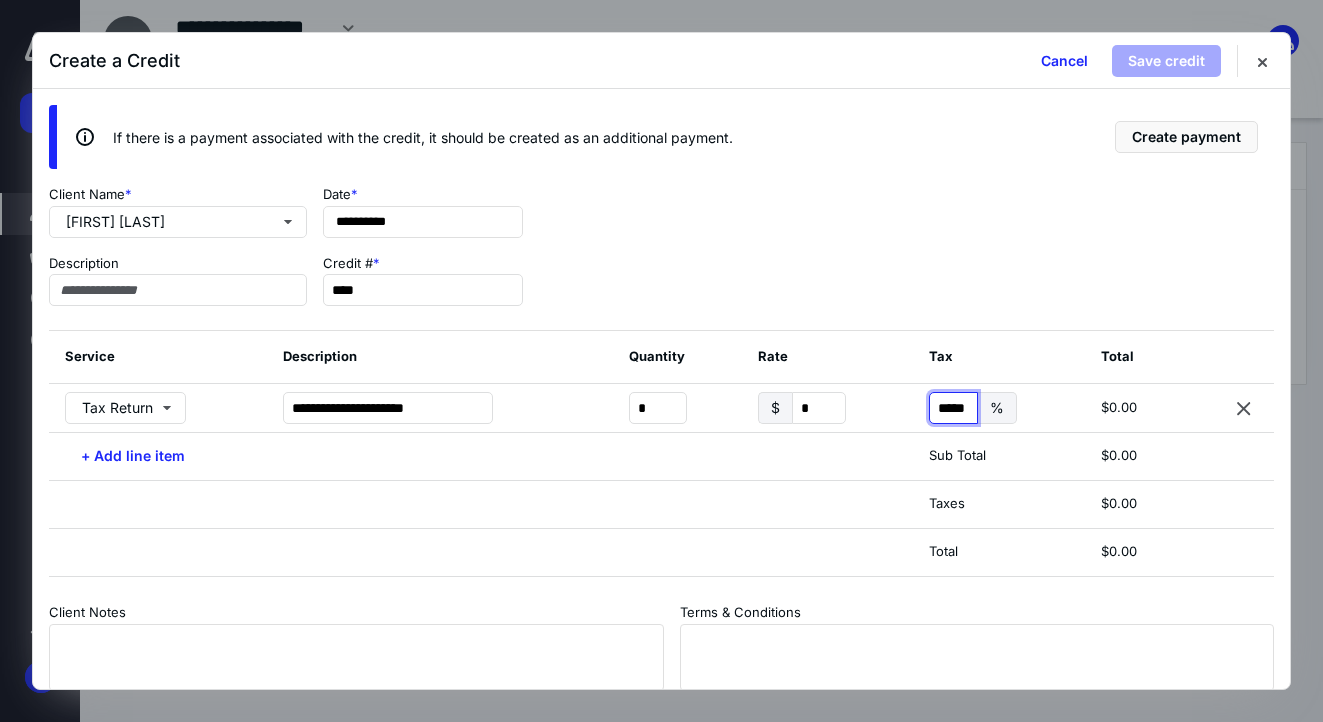 scroll, scrollTop: 0, scrollLeft: 4, axis: horizontal 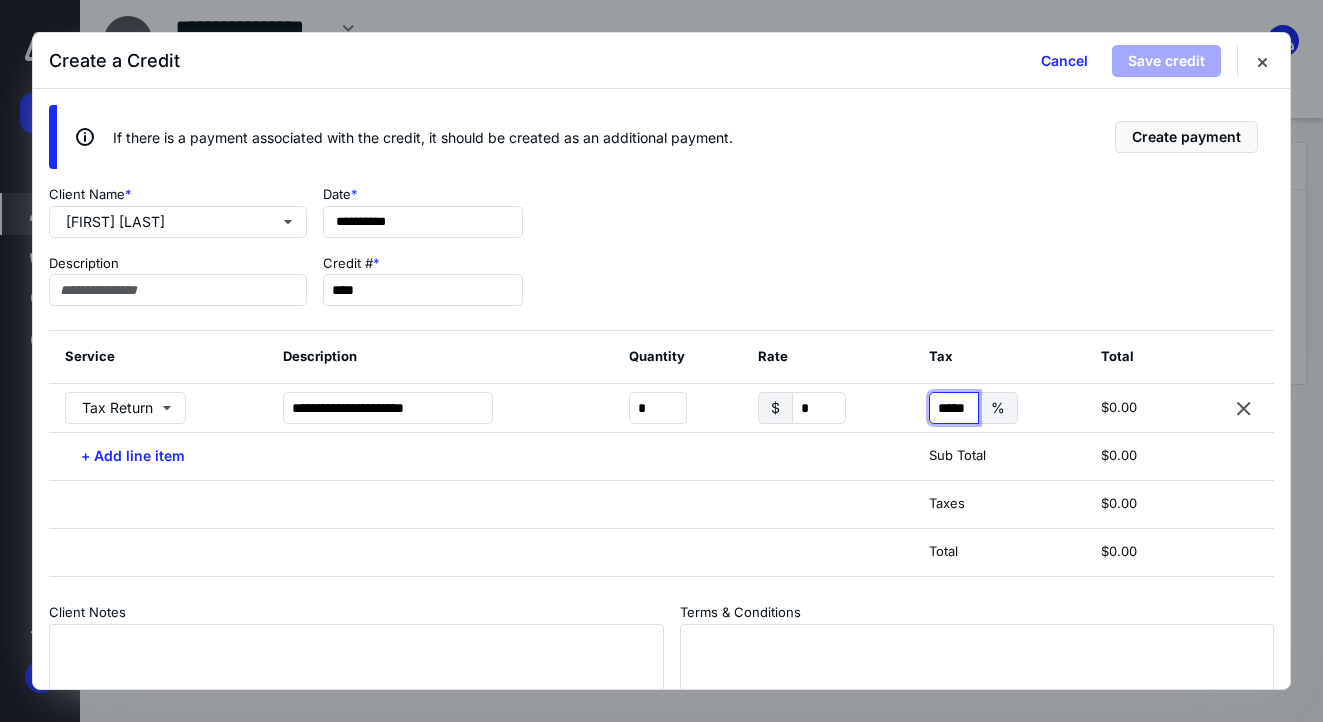 type on "*****" 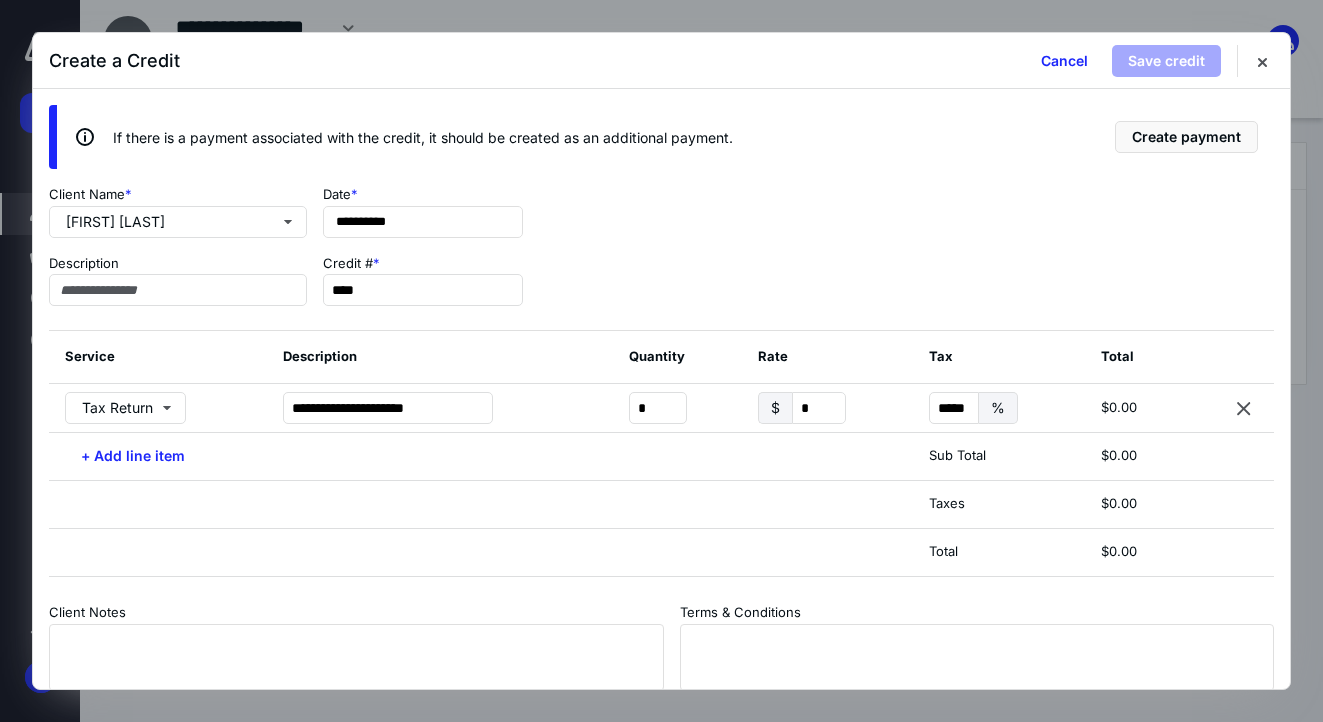 click at bounding box center (906, 253) 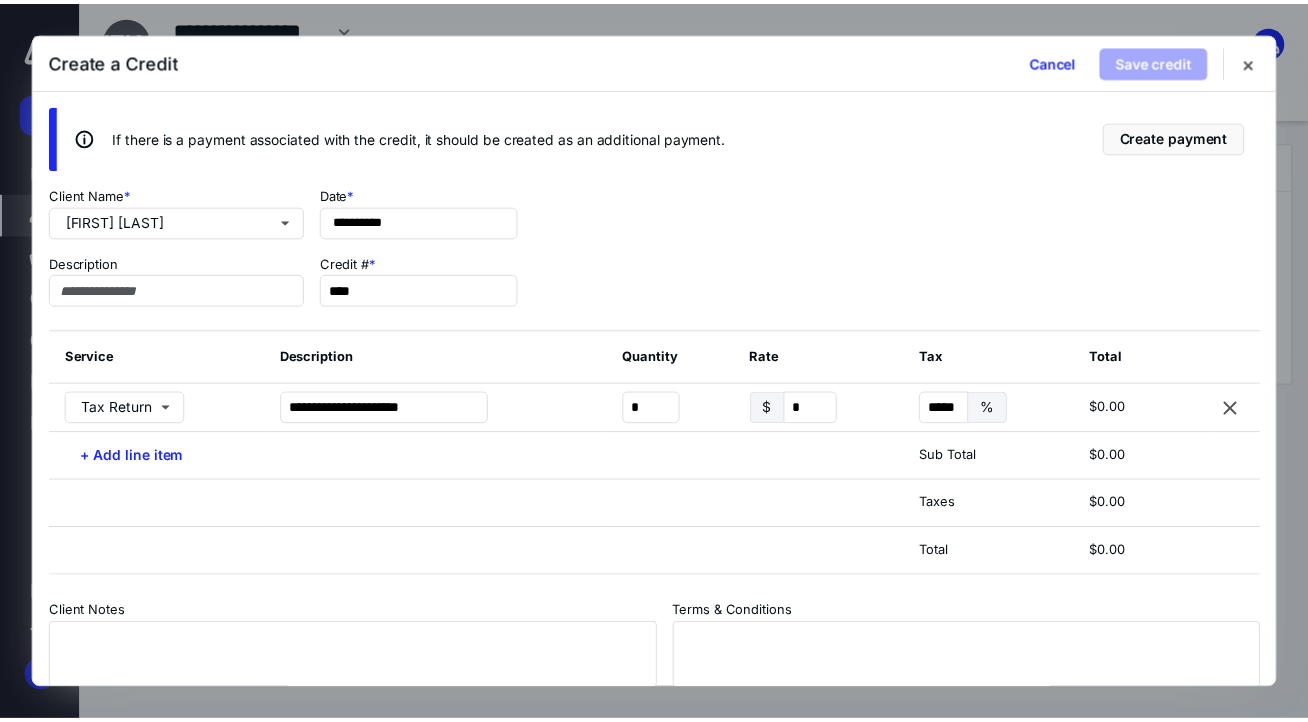 scroll, scrollTop: 0, scrollLeft: 0, axis: both 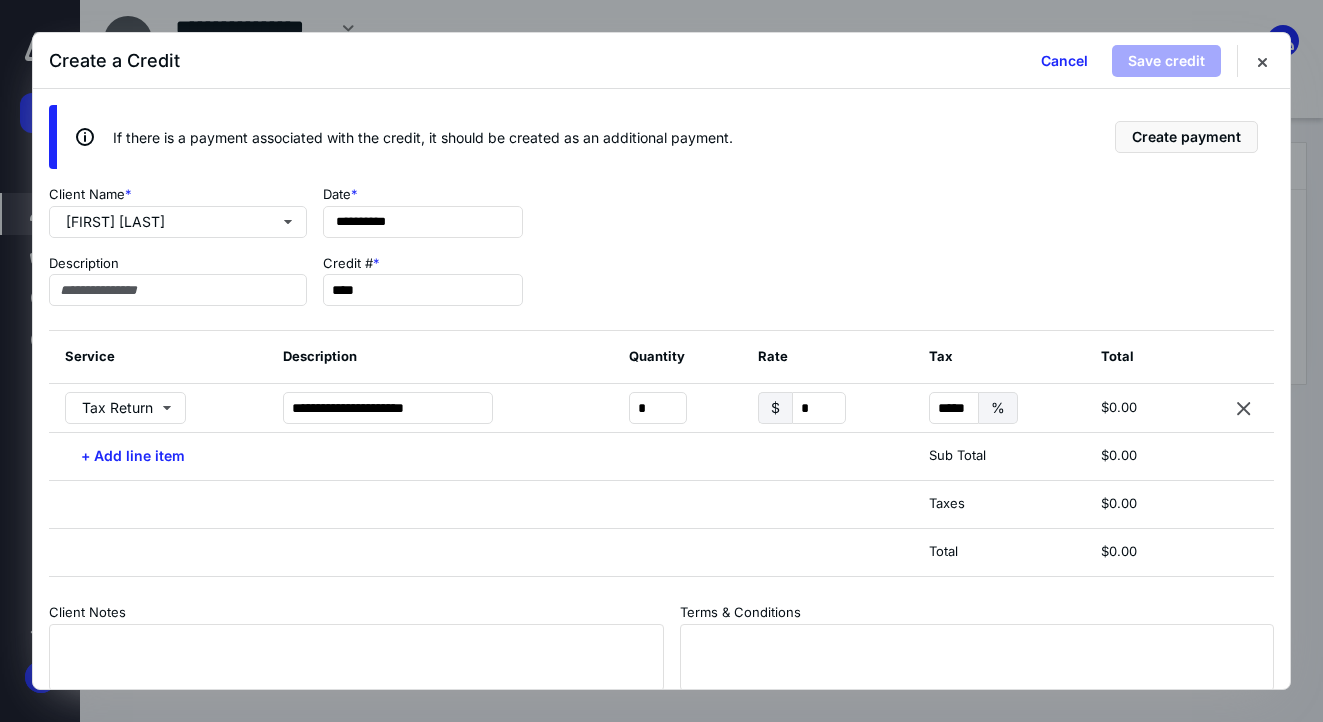 click at bounding box center (906, 253) 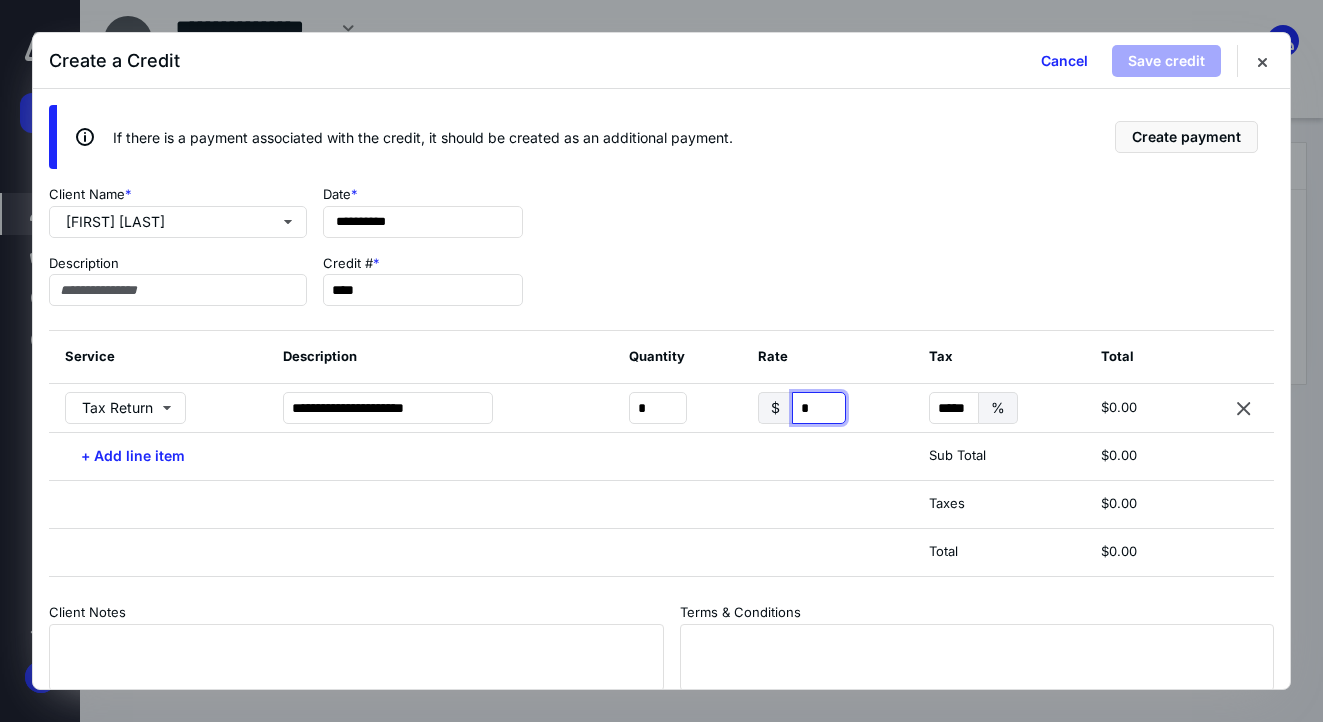 click on "*" at bounding box center [819, 408] 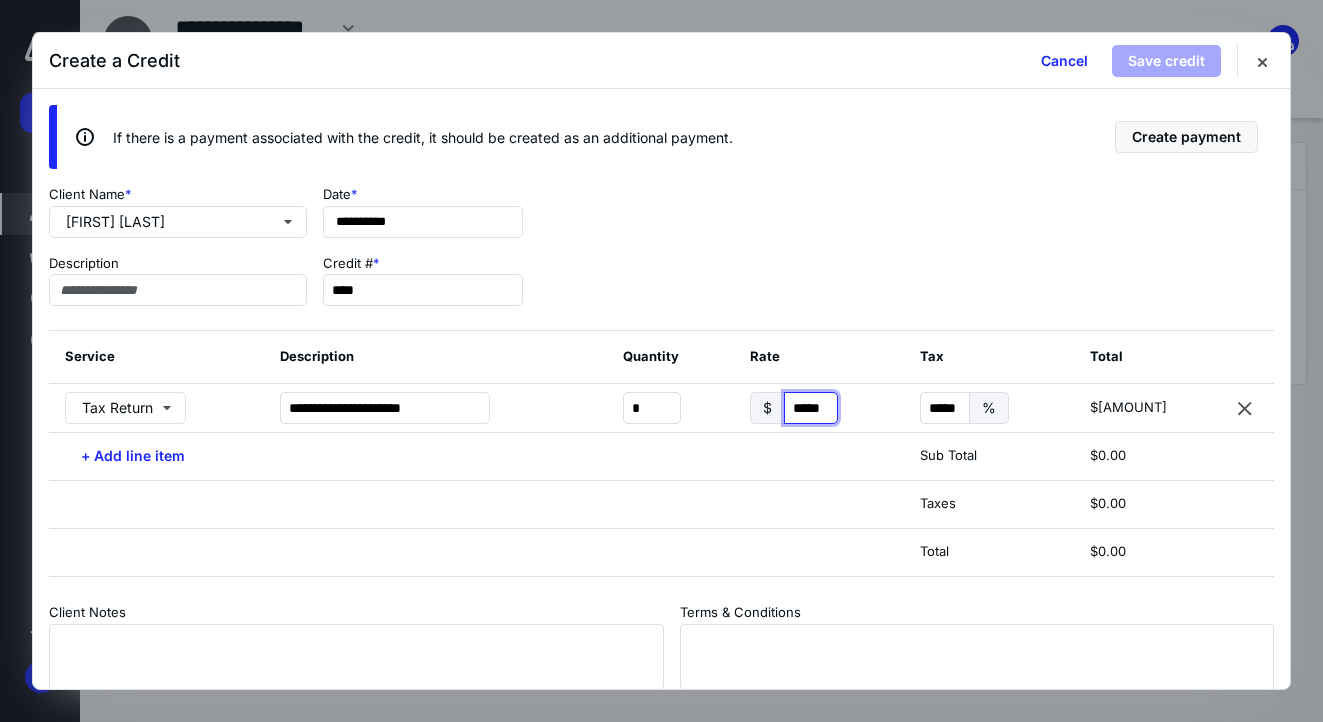 type on "*****" 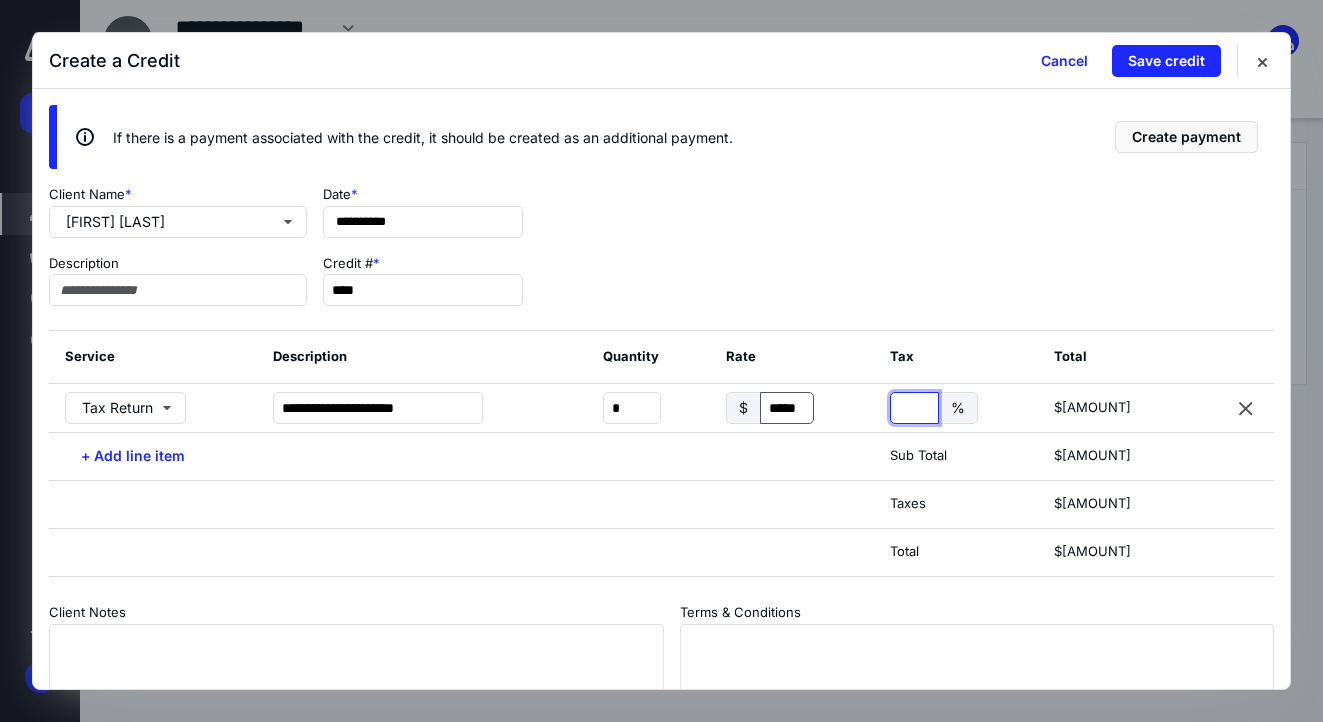 type 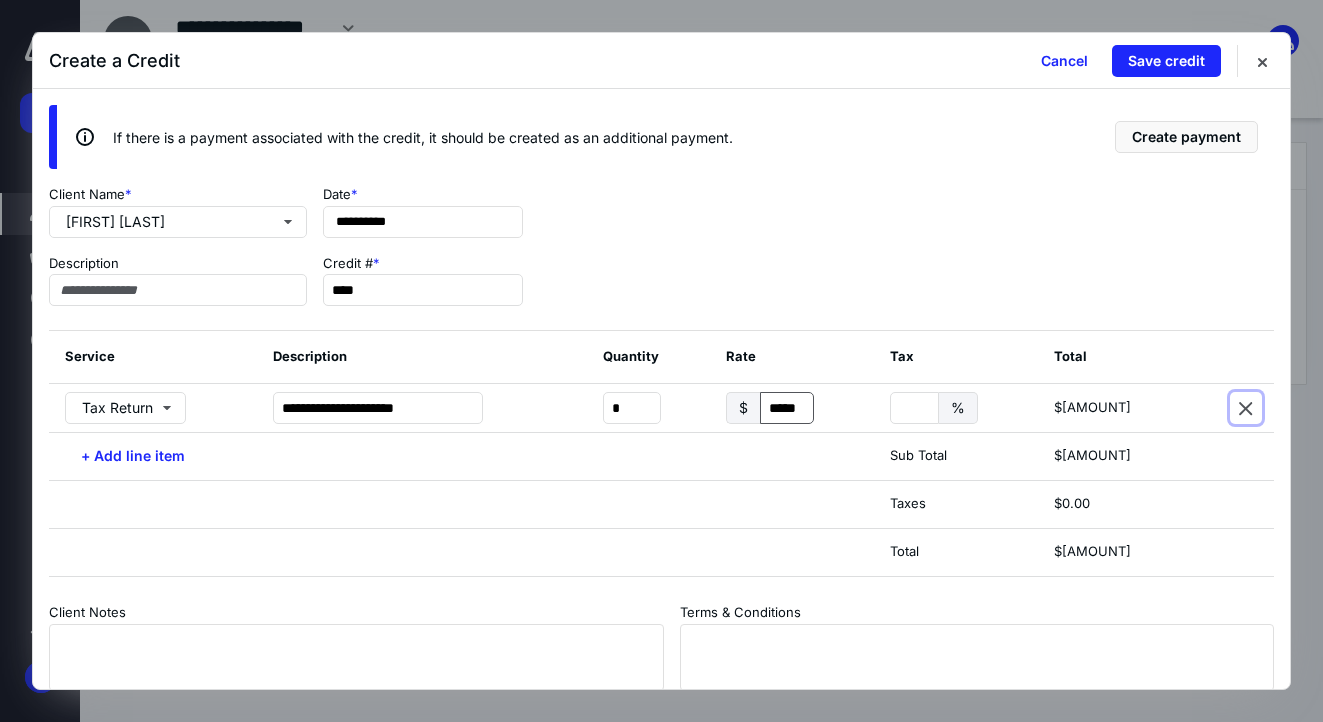 type 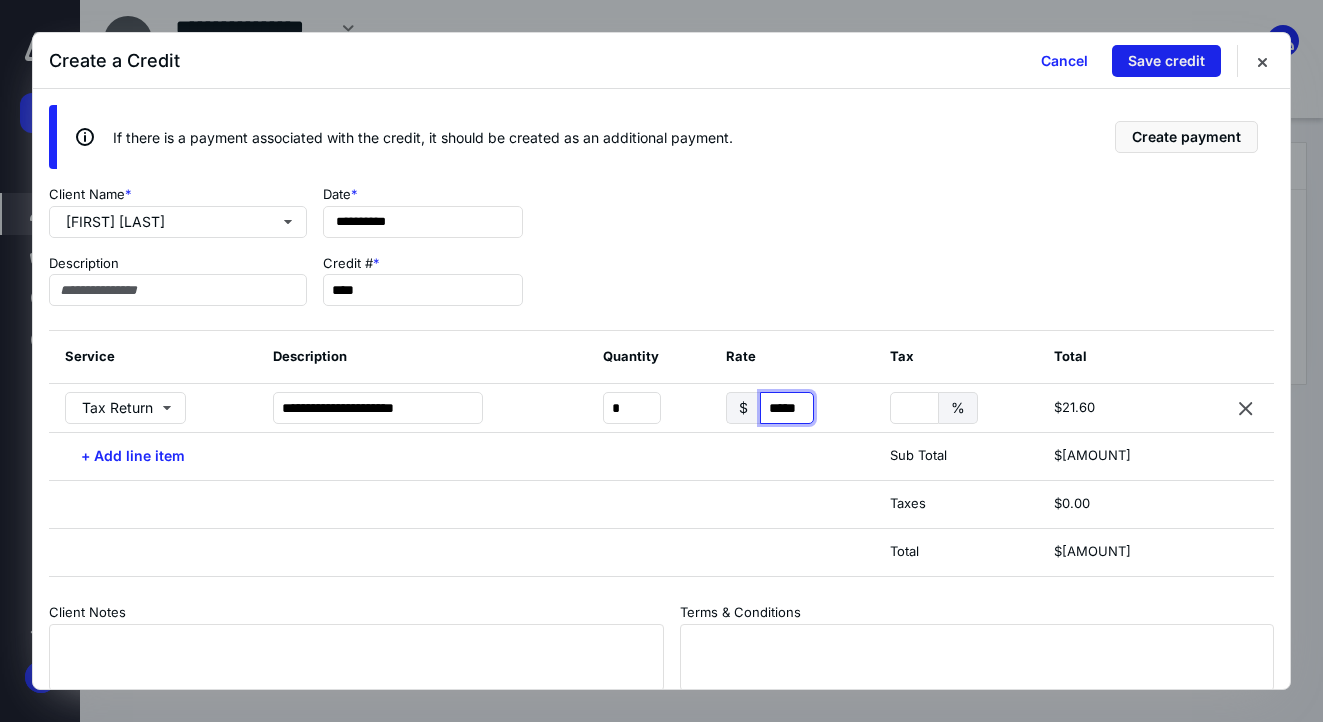 type on "*****" 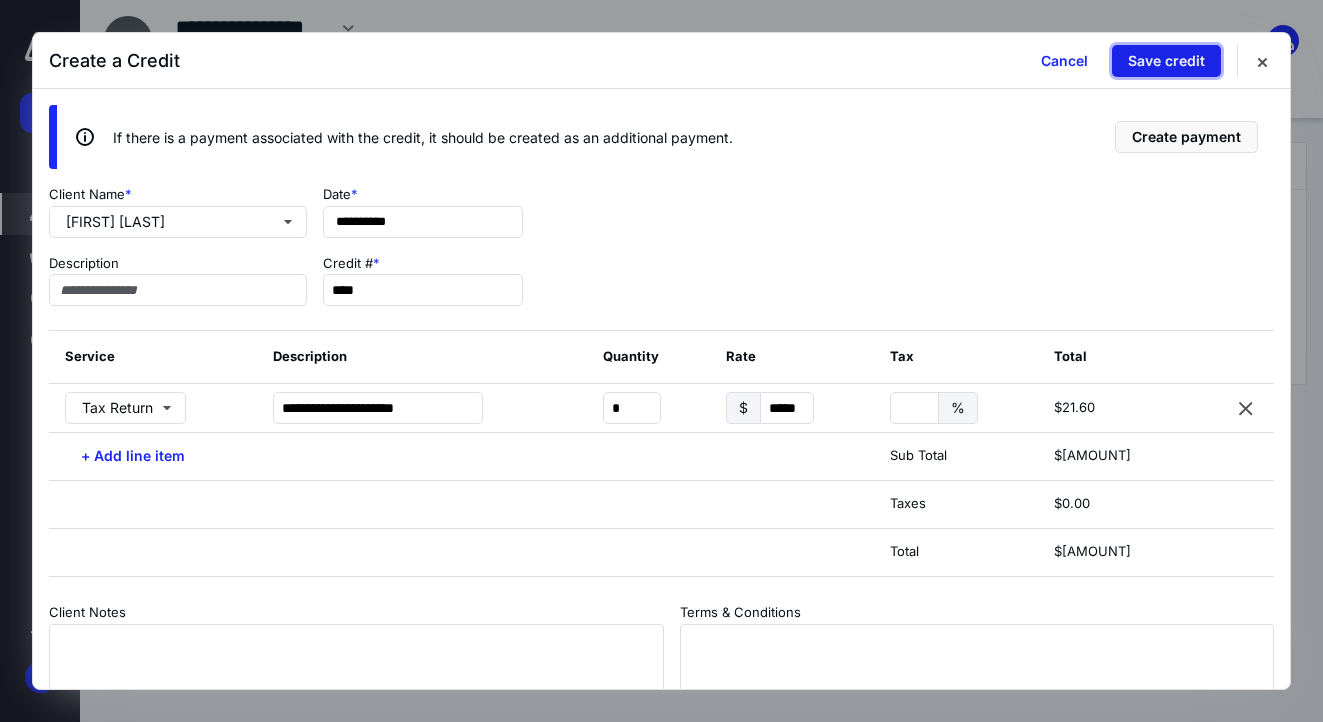 click on "Save credit" at bounding box center [1166, 61] 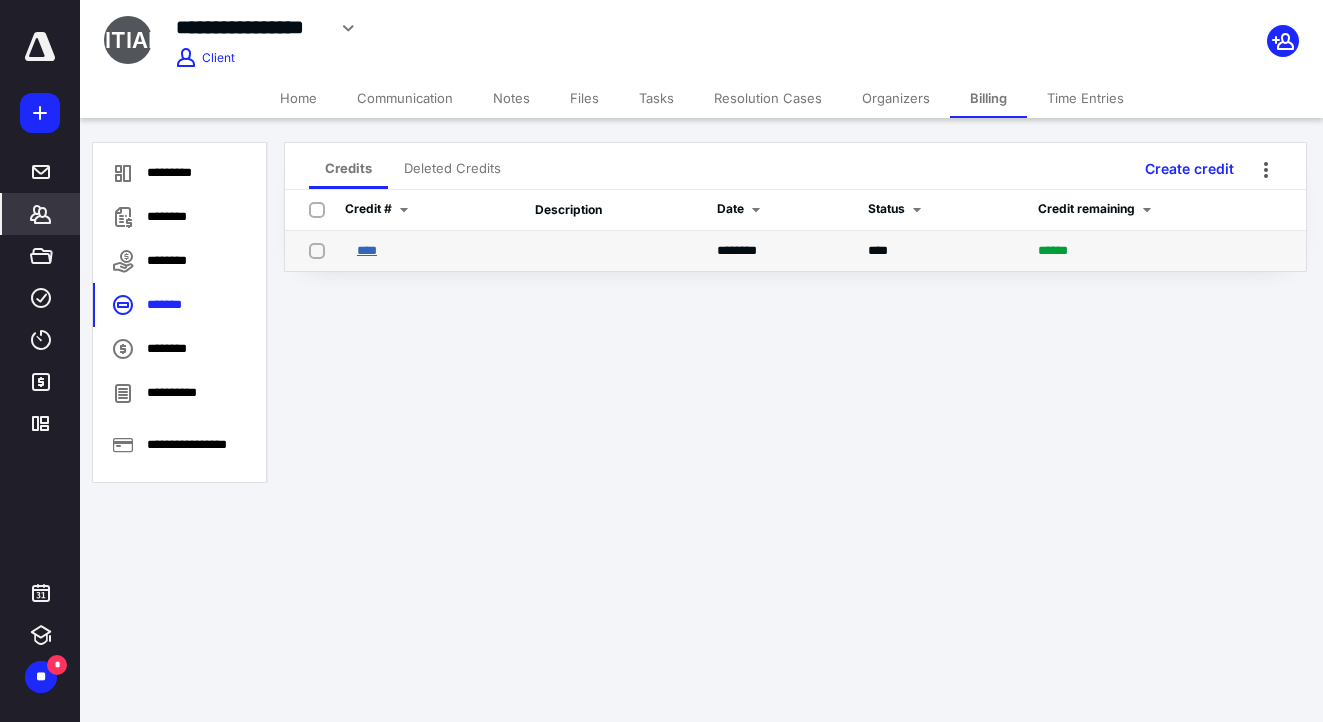 click on "****" at bounding box center (367, 250) 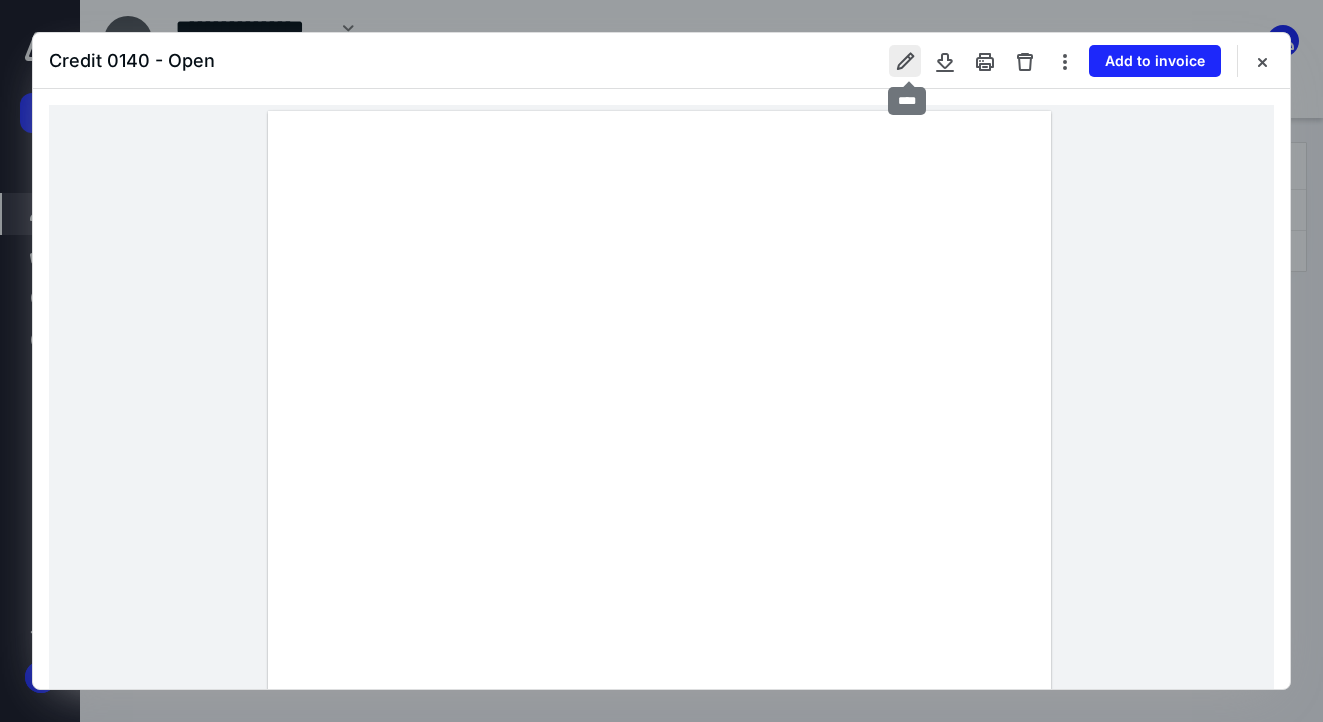 click at bounding box center (905, 61) 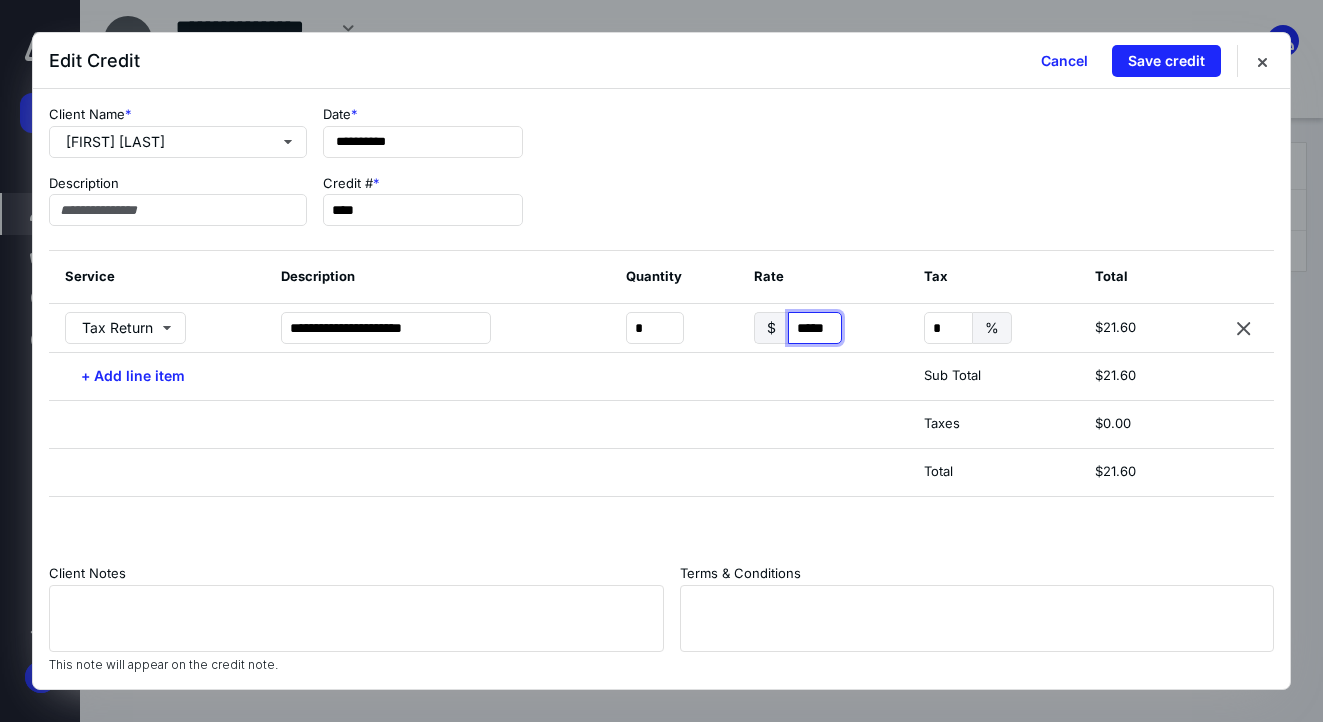 click on "*****" at bounding box center [815, 328] 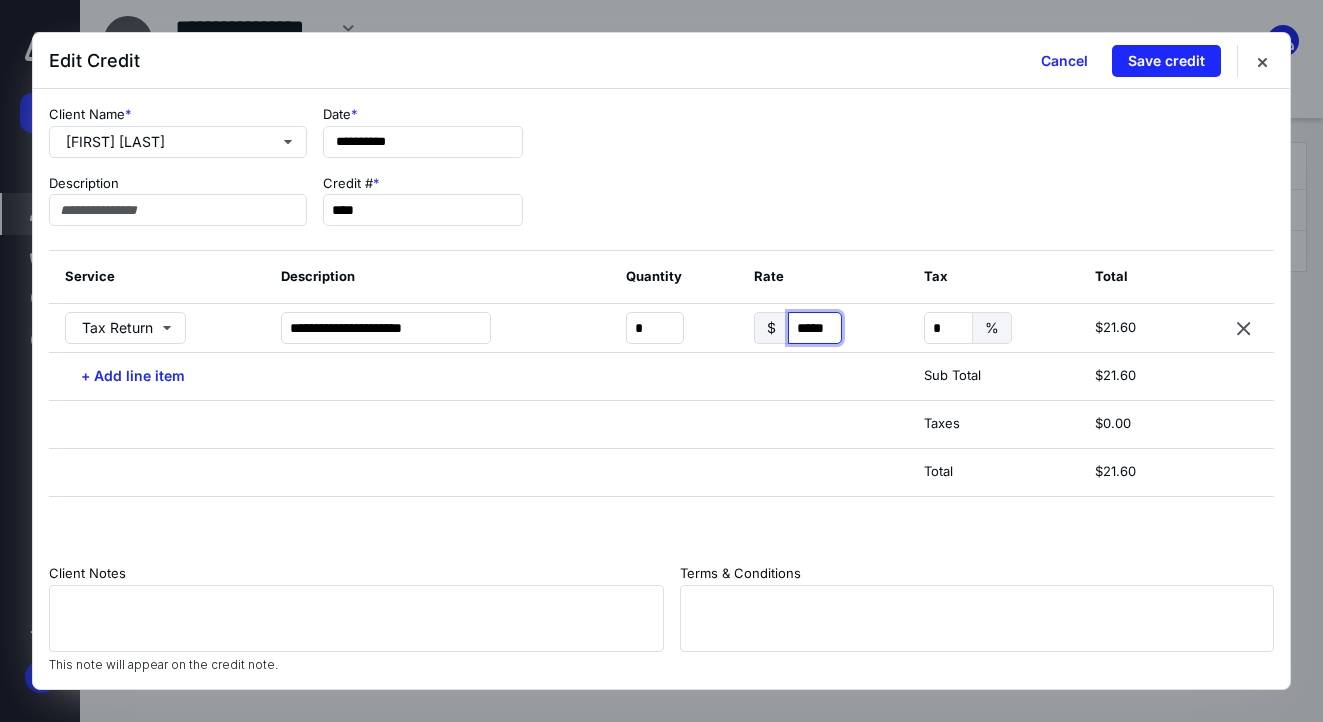 type on "*" 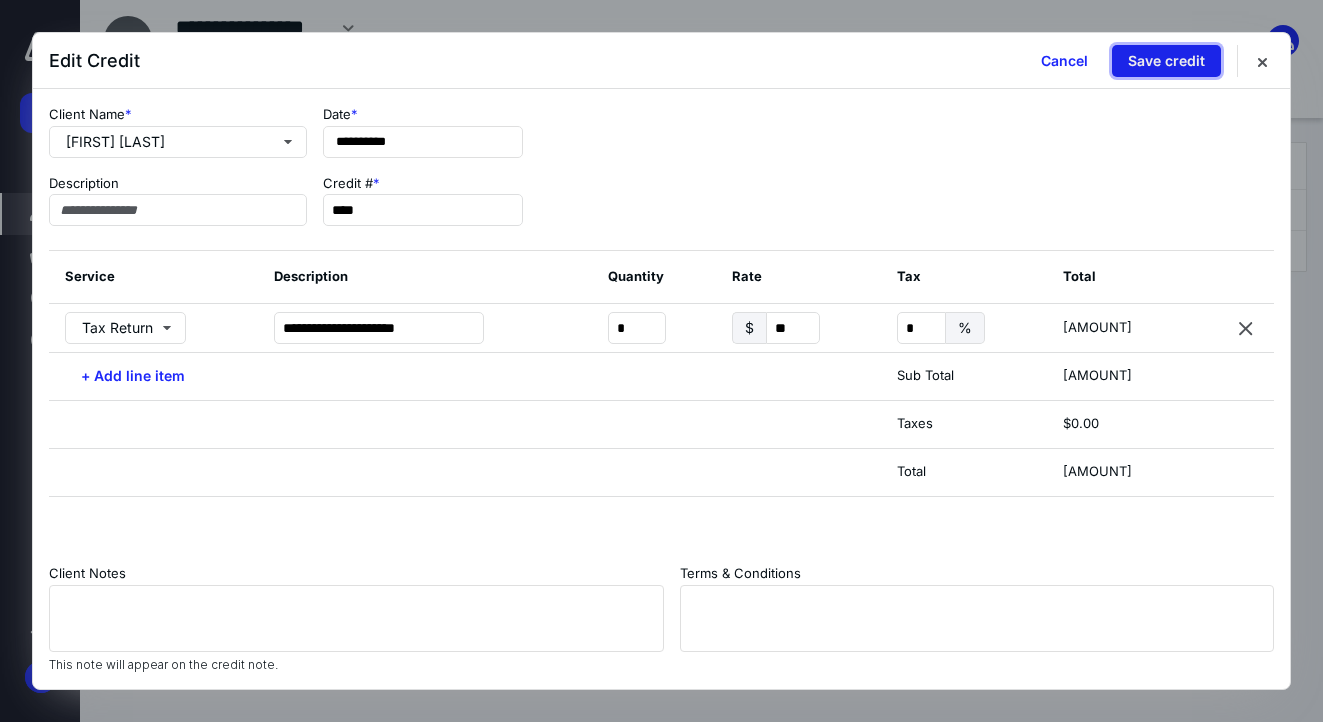 click on "Save credit" at bounding box center [1166, 61] 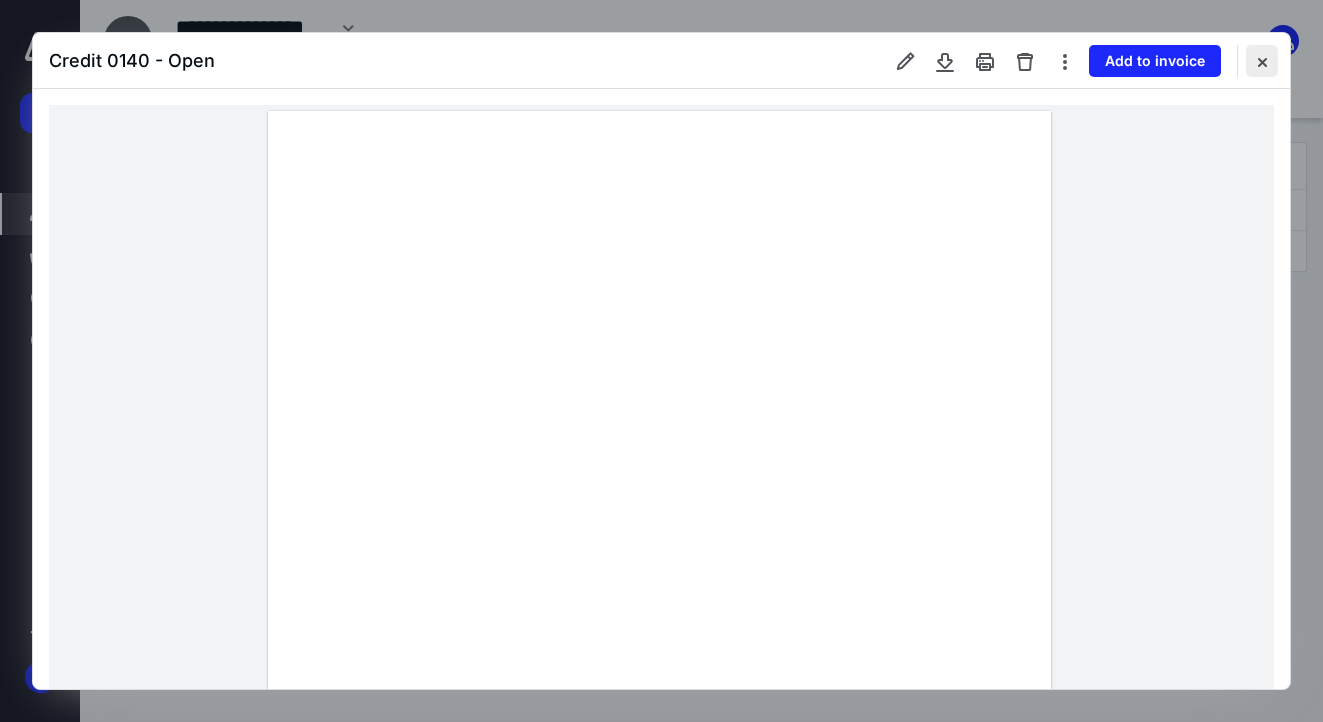 click at bounding box center [1262, 61] 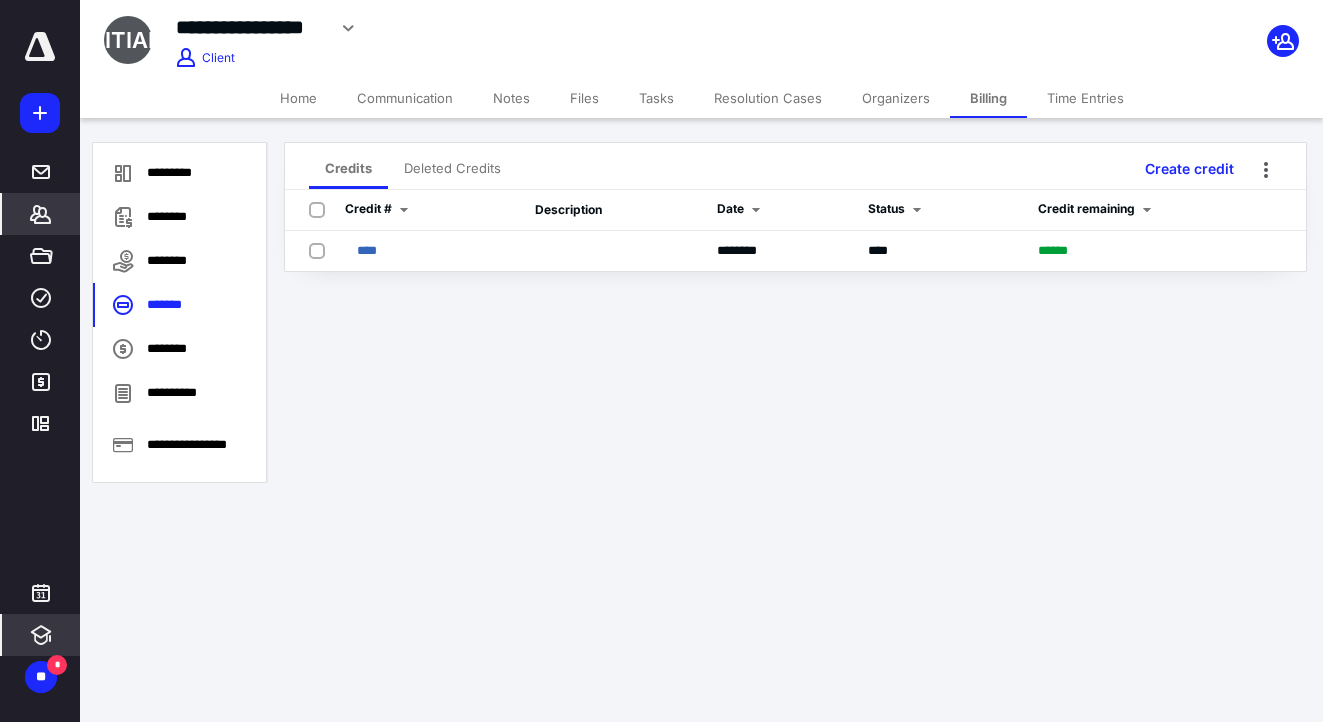 click at bounding box center [41, 635] 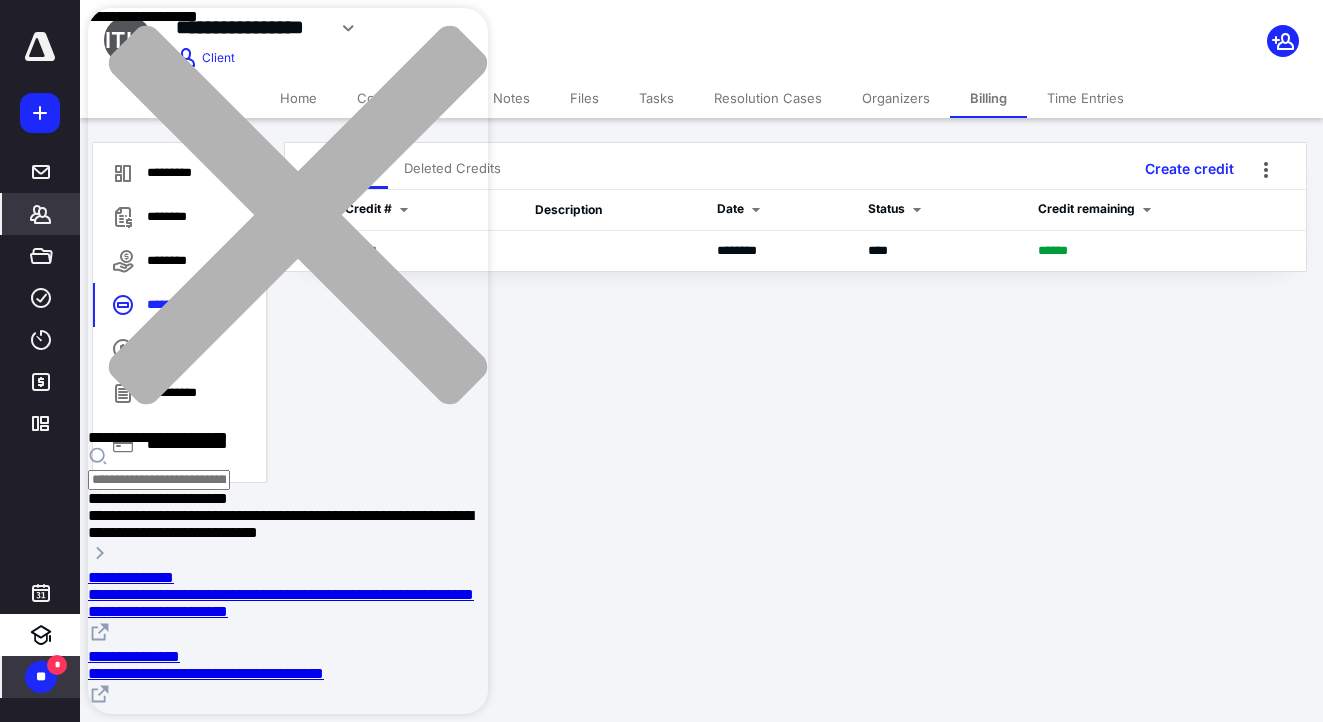 click on "**" at bounding box center [41, 677] 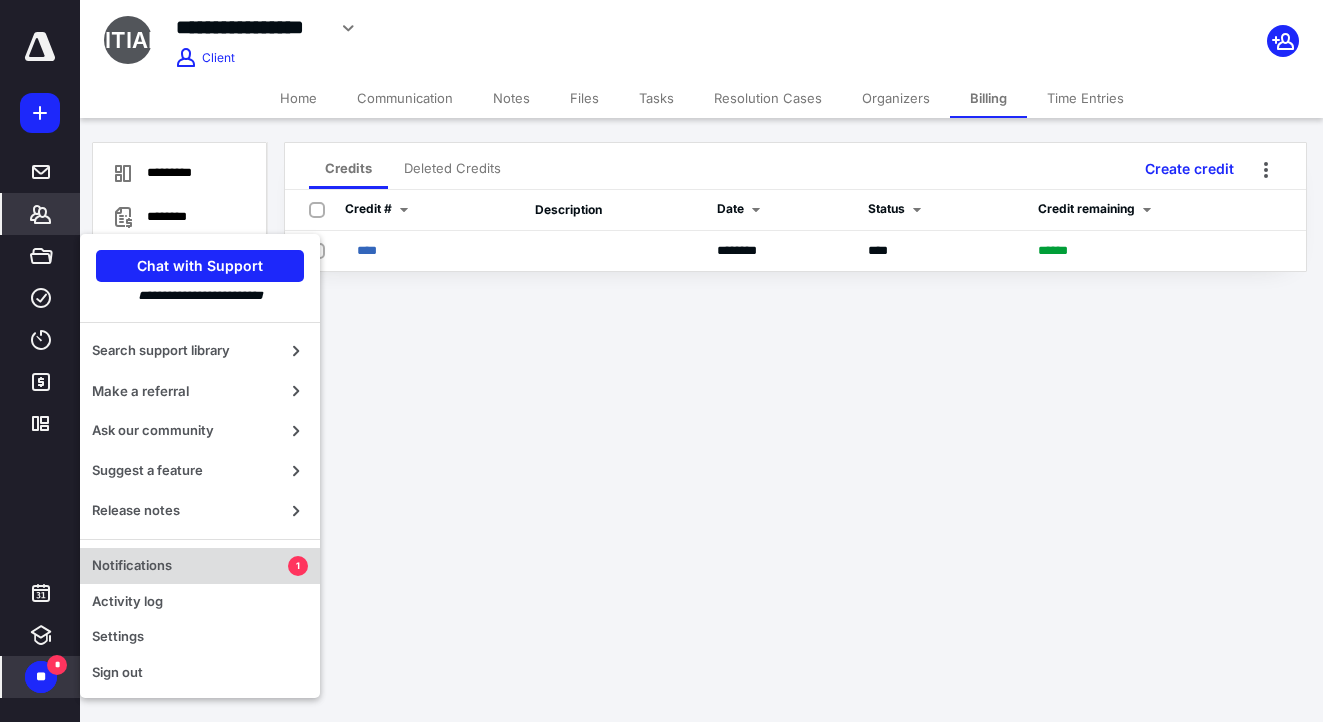 click on "Notifications" at bounding box center [190, 566] 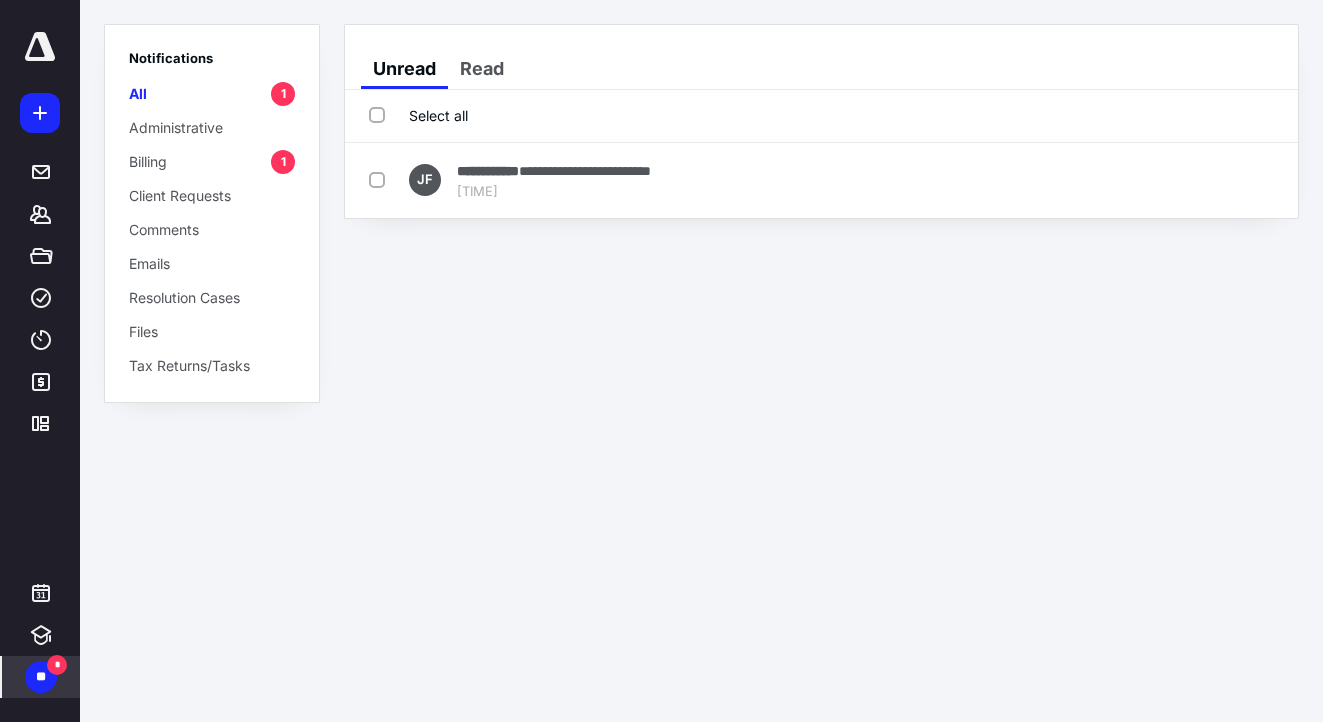 click on "Select all" at bounding box center [418, 115] 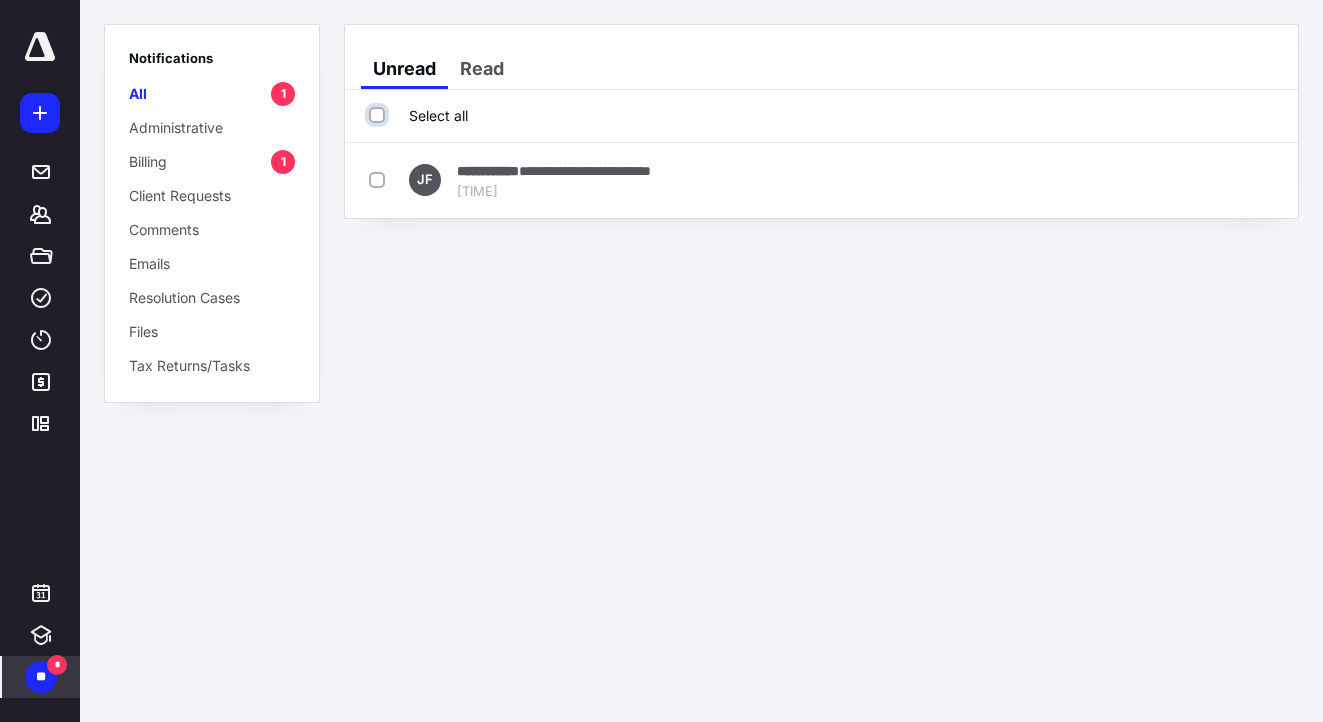 click on "Select all" at bounding box center [379, 115] 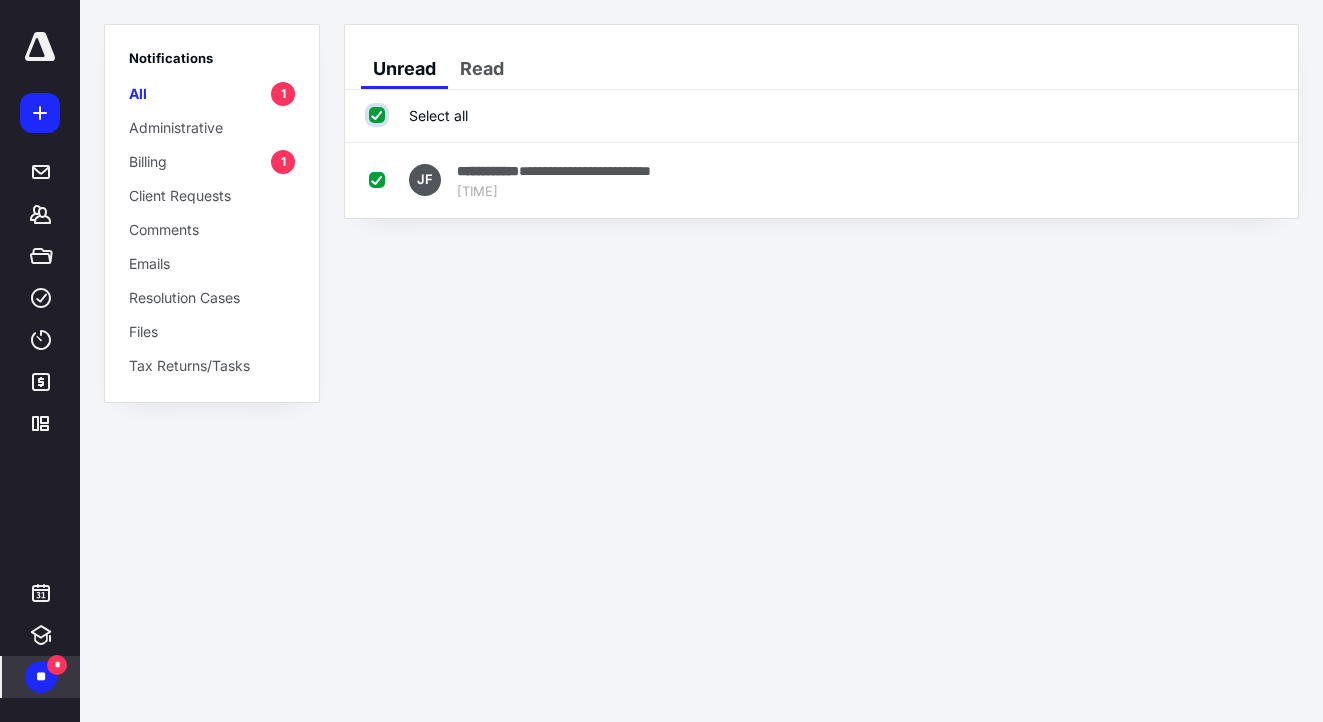 checkbox on "true" 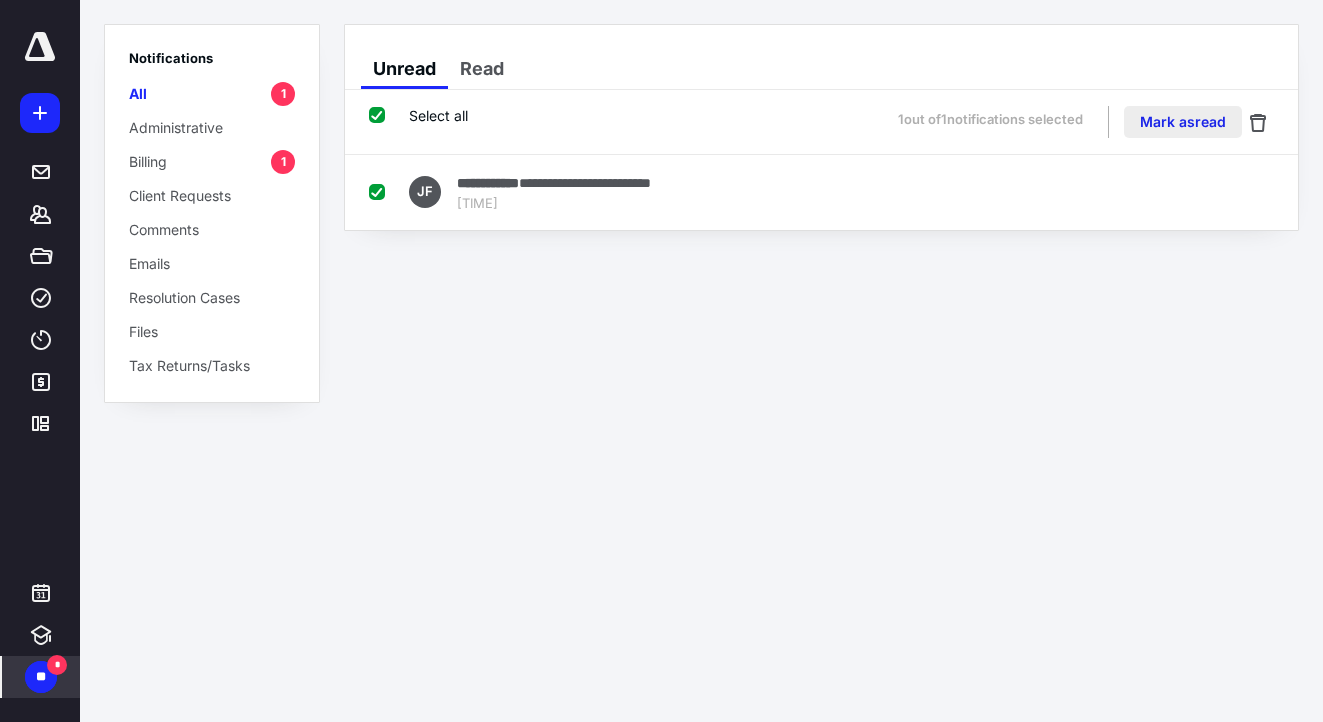 click on "Mark as  read" at bounding box center (1183, 122) 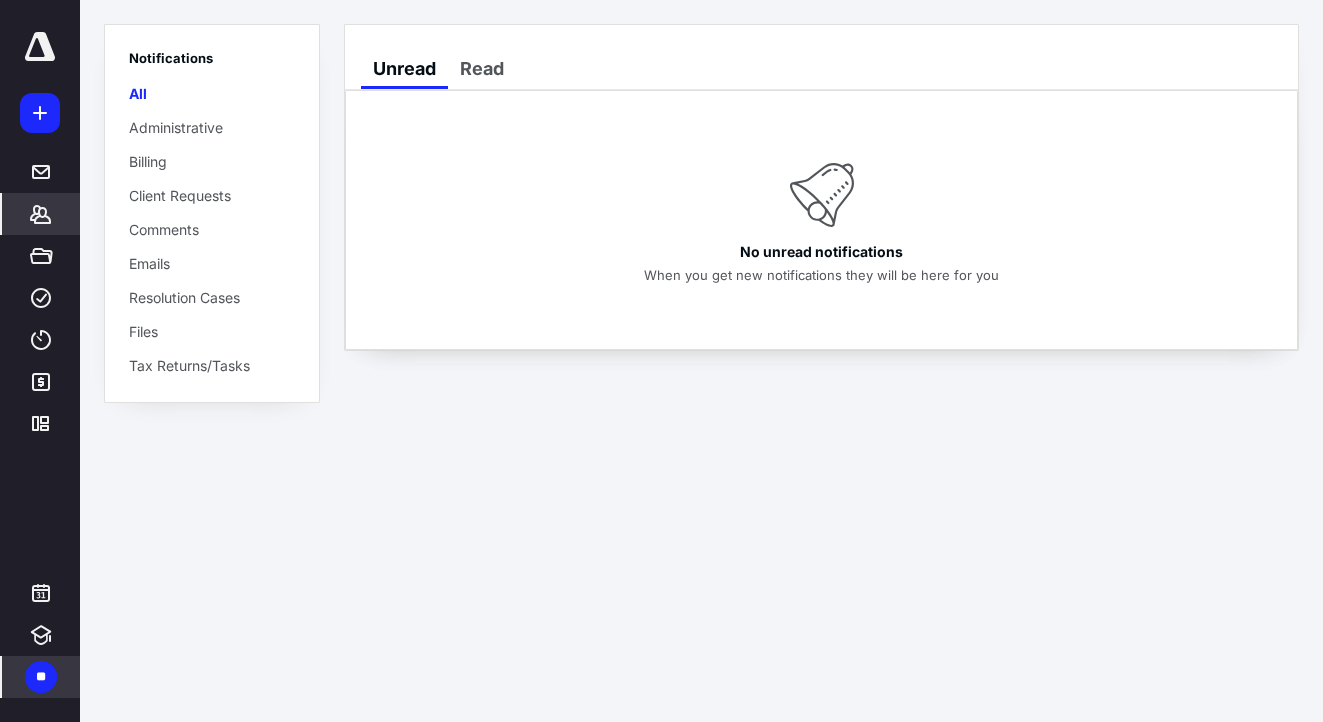 click on "*******" at bounding box center (41, 214) 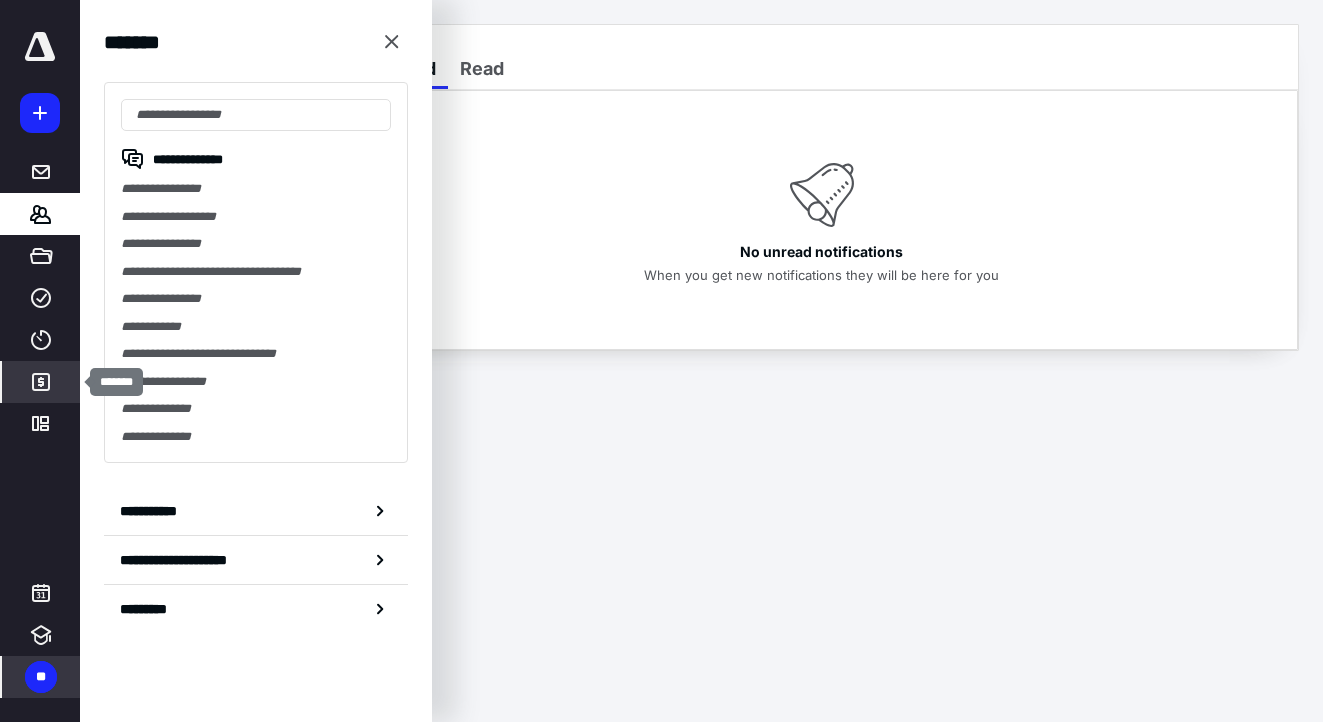 click 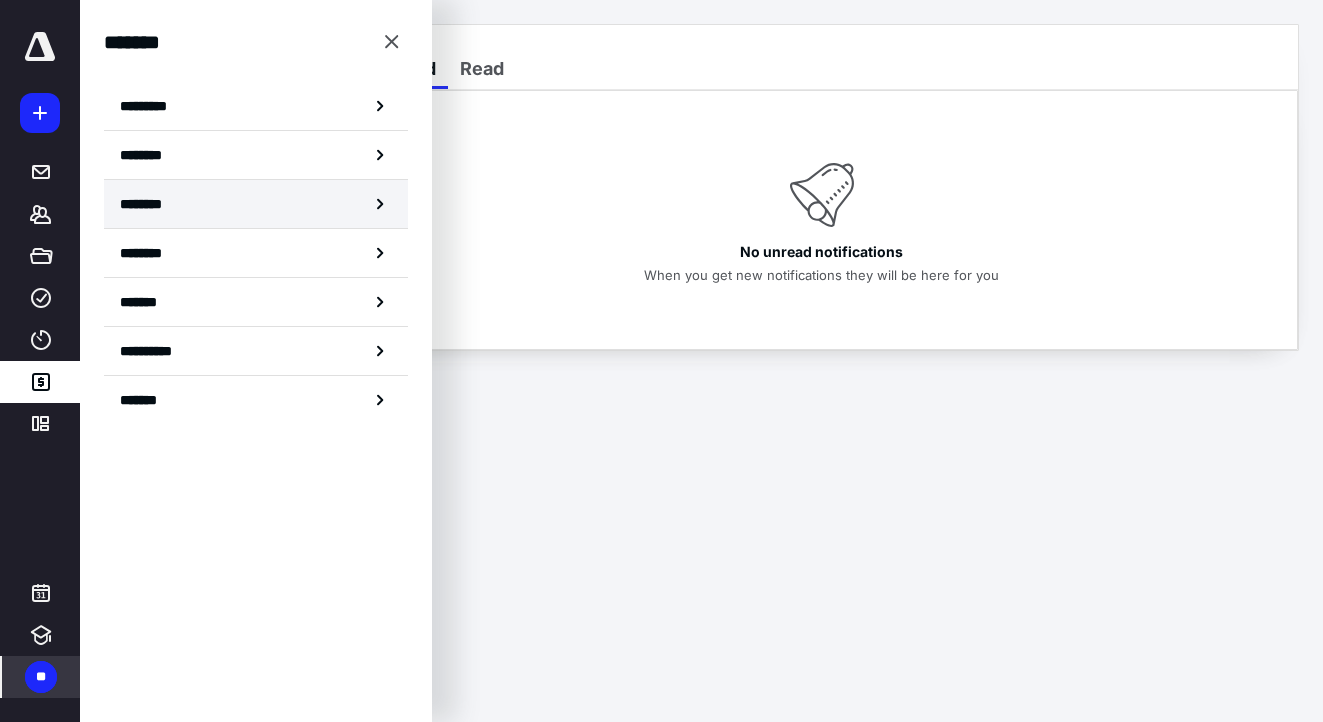 click on "********" at bounding box center [256, 204] 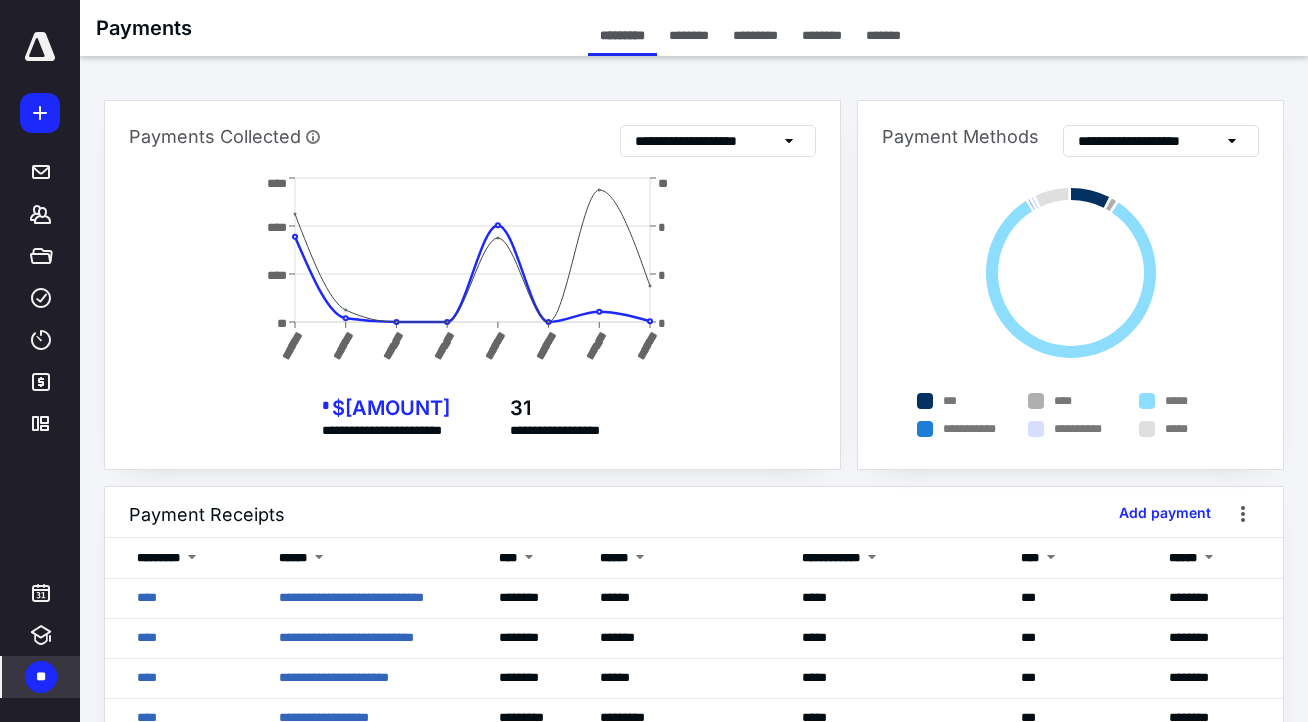 click on "********" at bounding box center (822, 35) 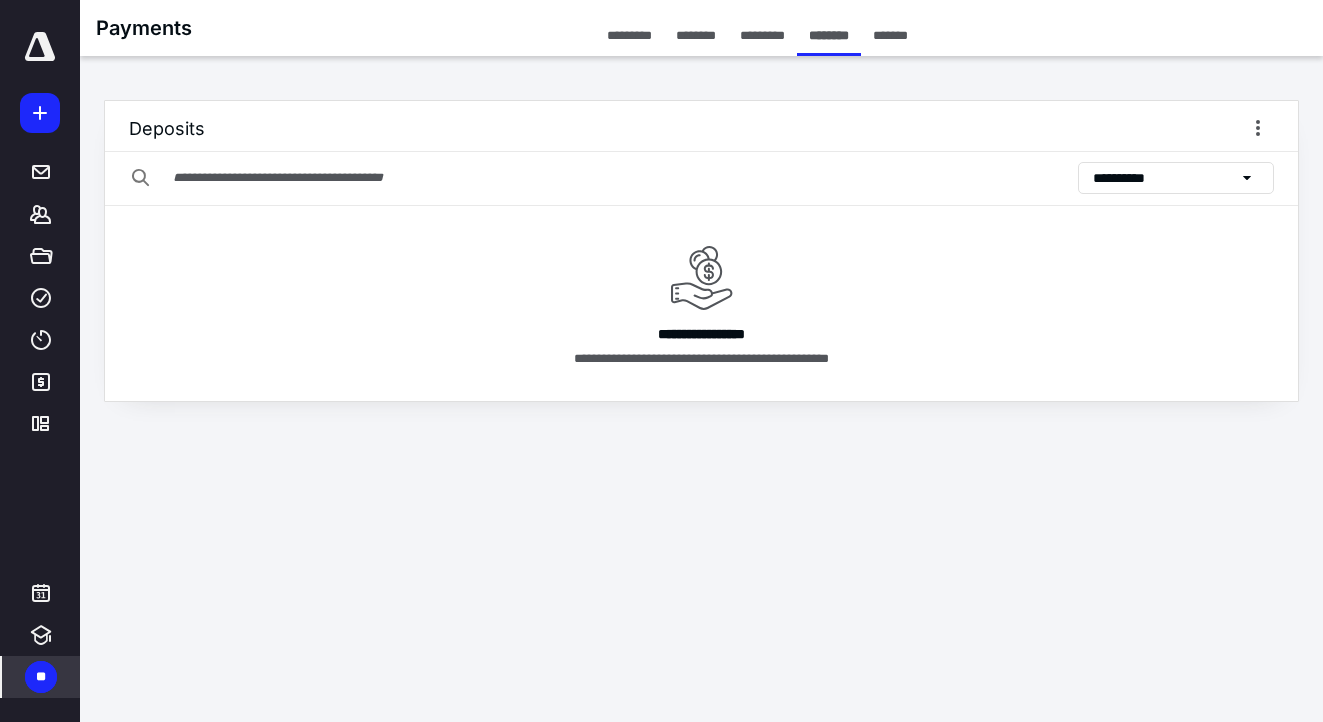 click on "**********" at bounding box center (1130, 178) 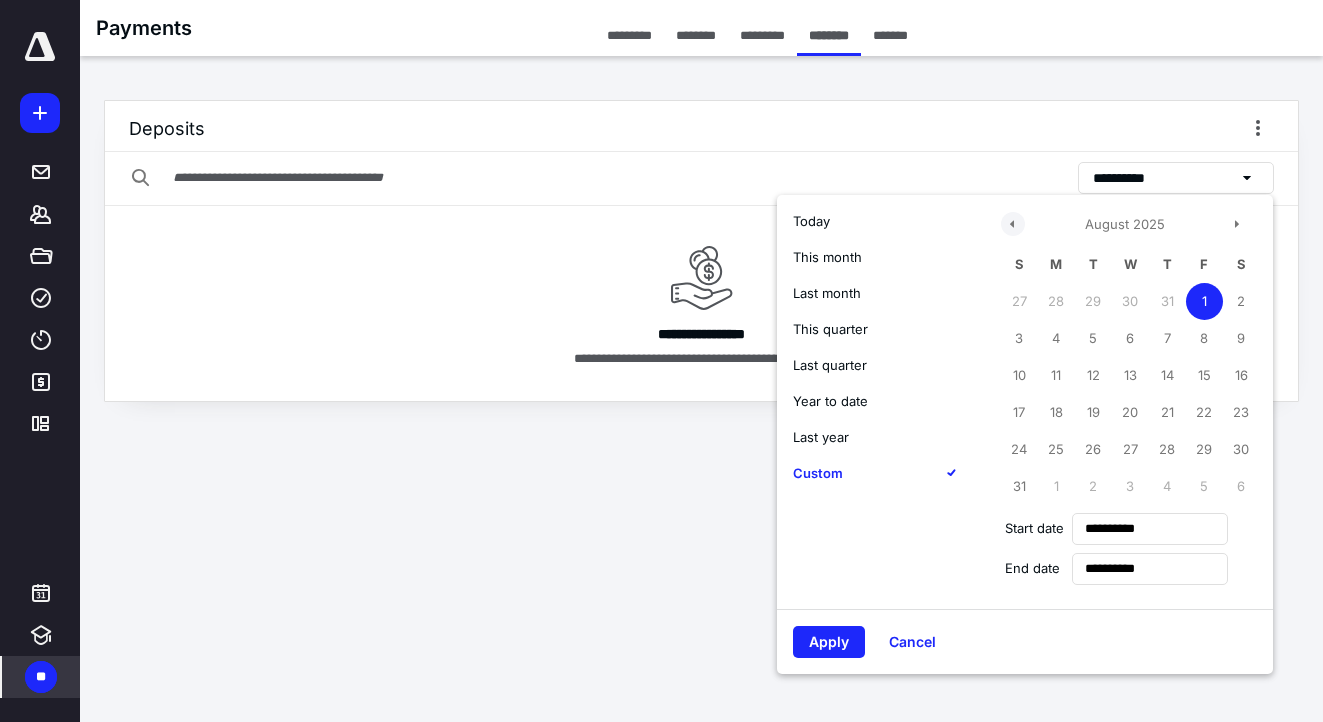 click at bounding box center (1013, 224) 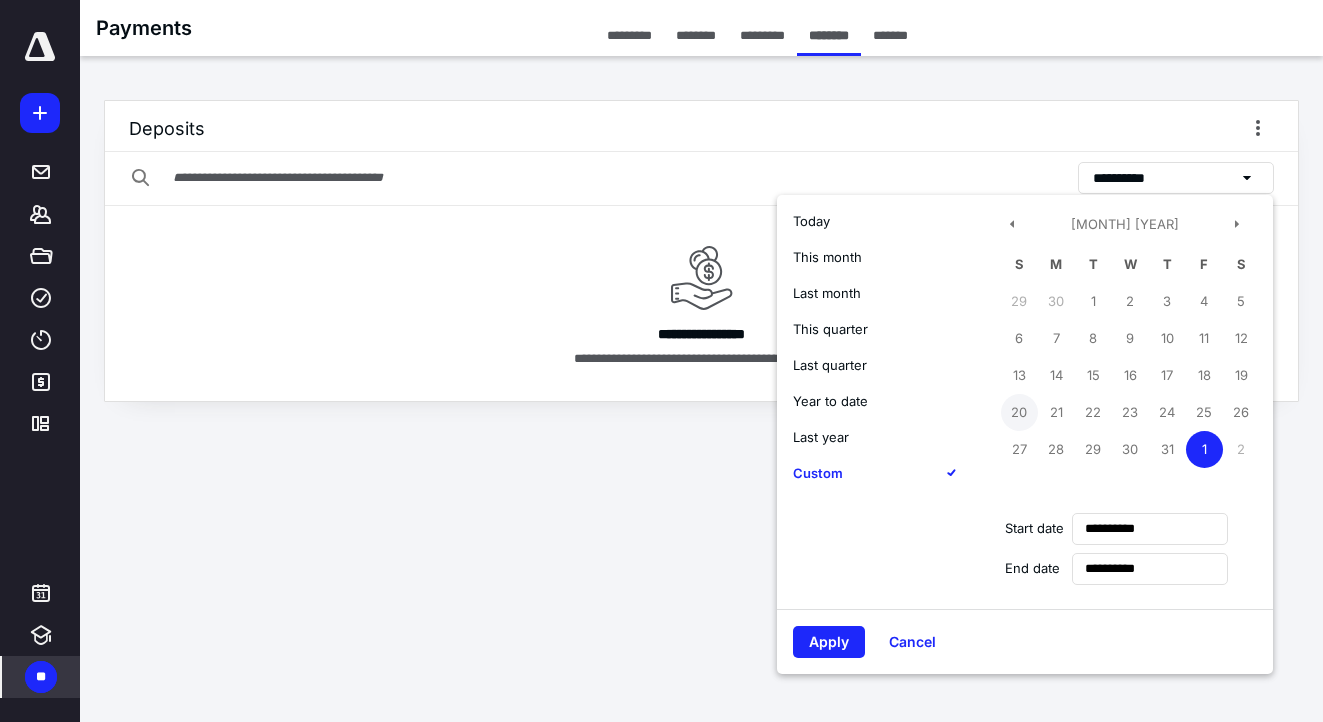 click on "20" at bounding box center [1019, 412] 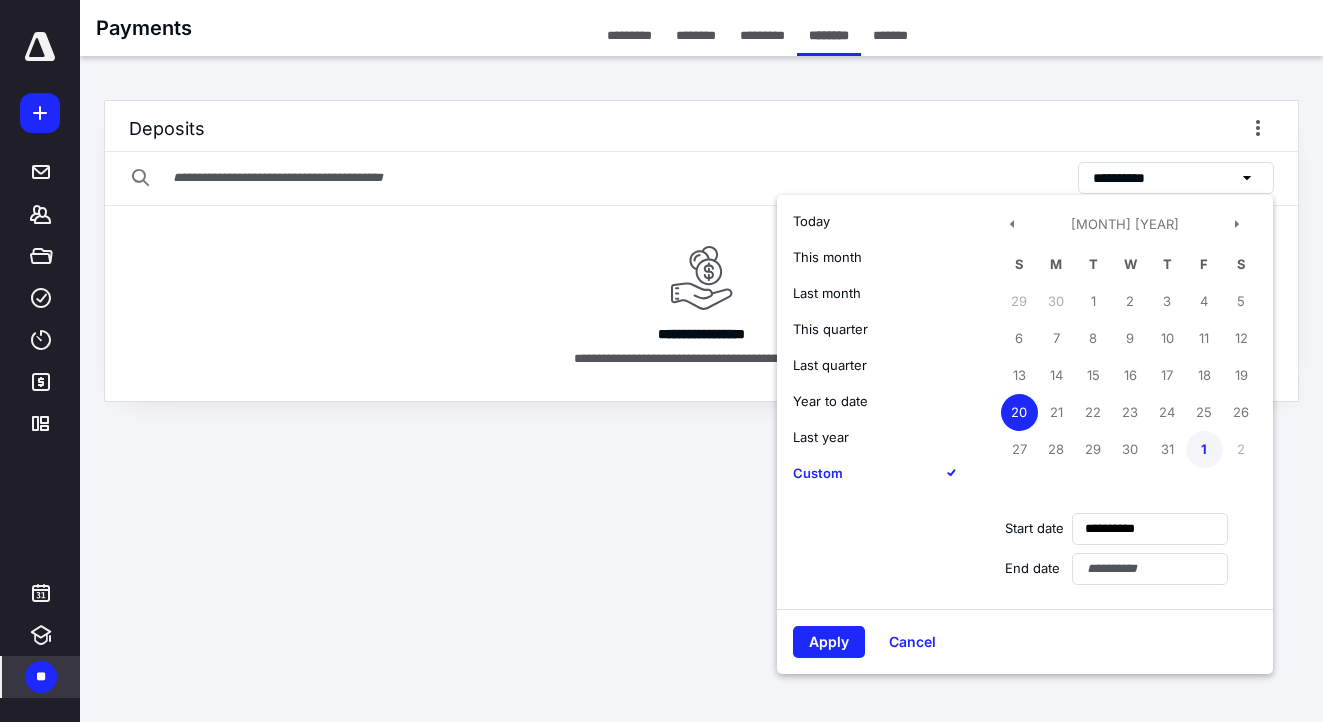 click on "1" at bounding box center (1204, 449) 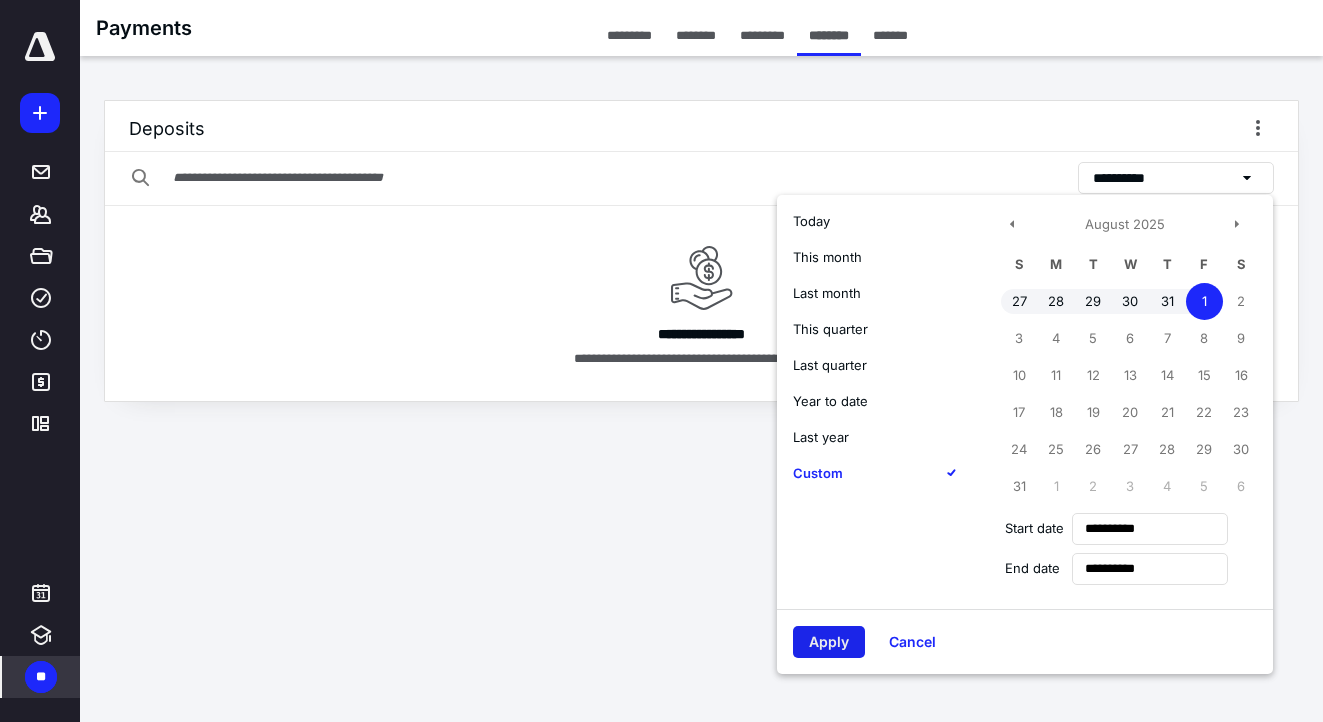 click on "Apply" at bounding box center (829, 642) 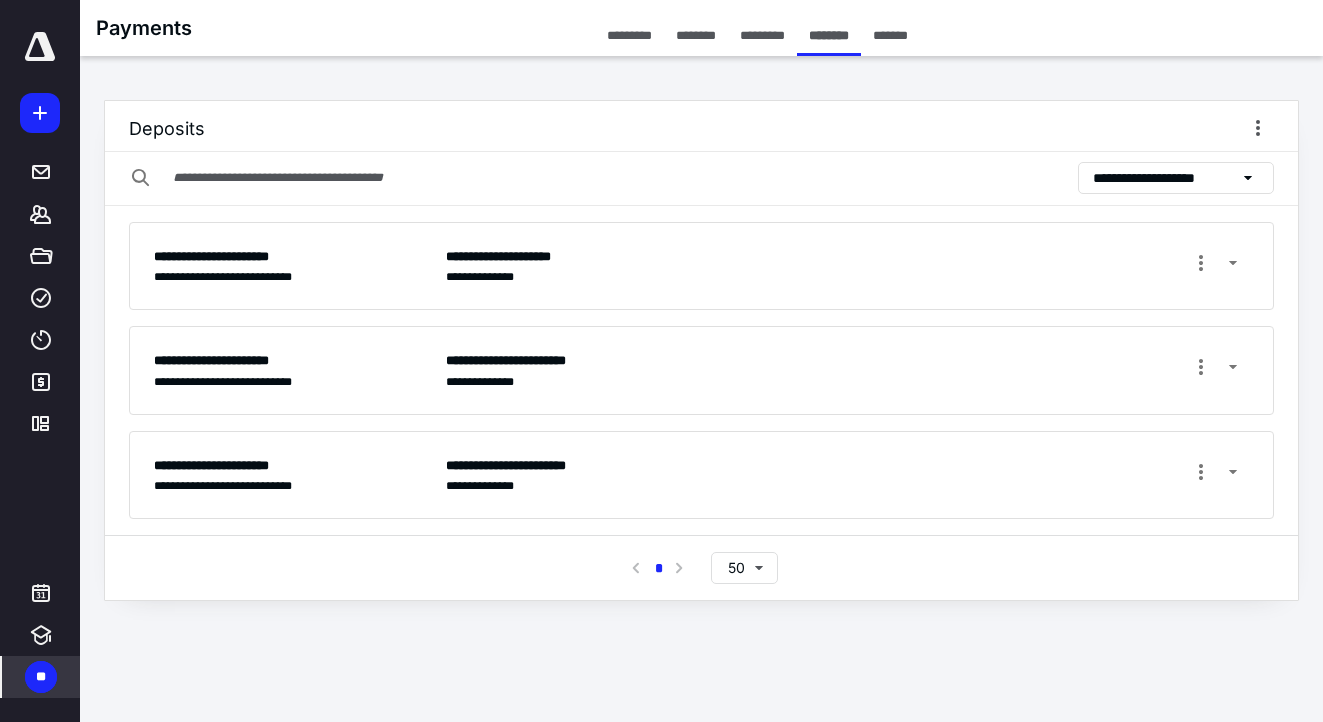 click on "**********" at bounding box center (521, 486) 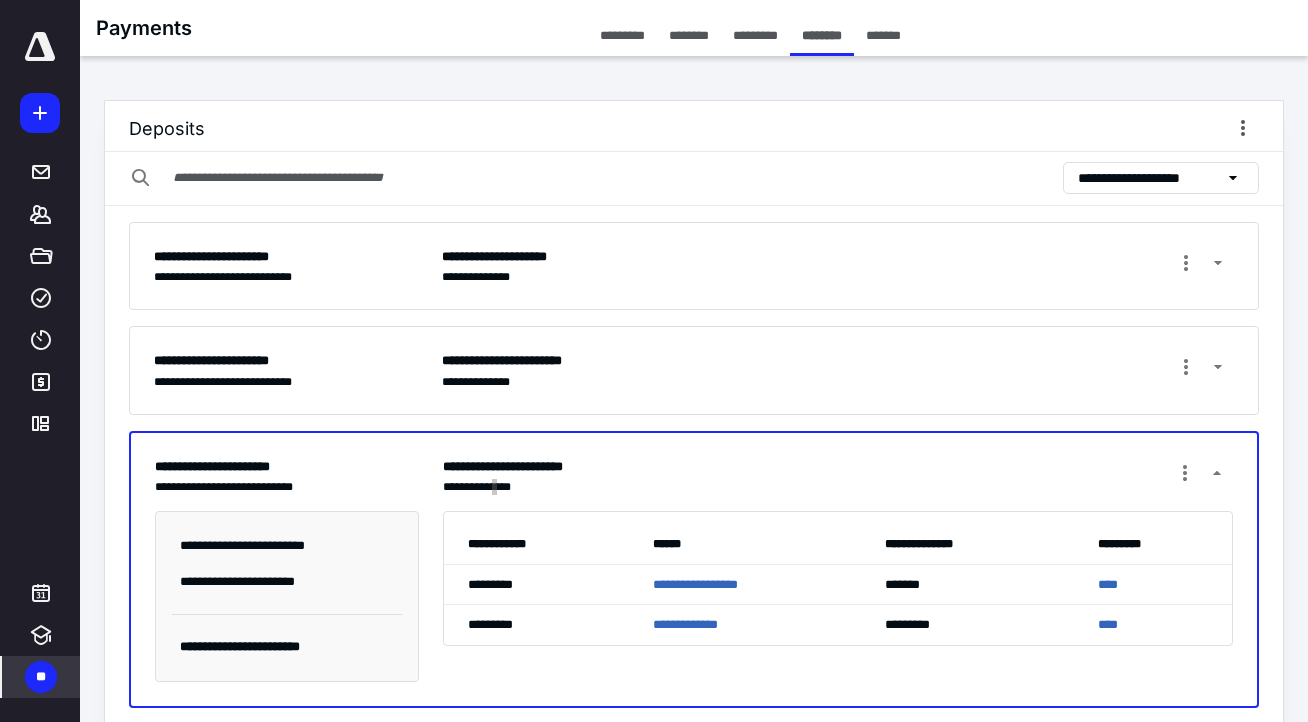 scroll, scrollTop: 92, scrollLeft: 0, axis: vertical 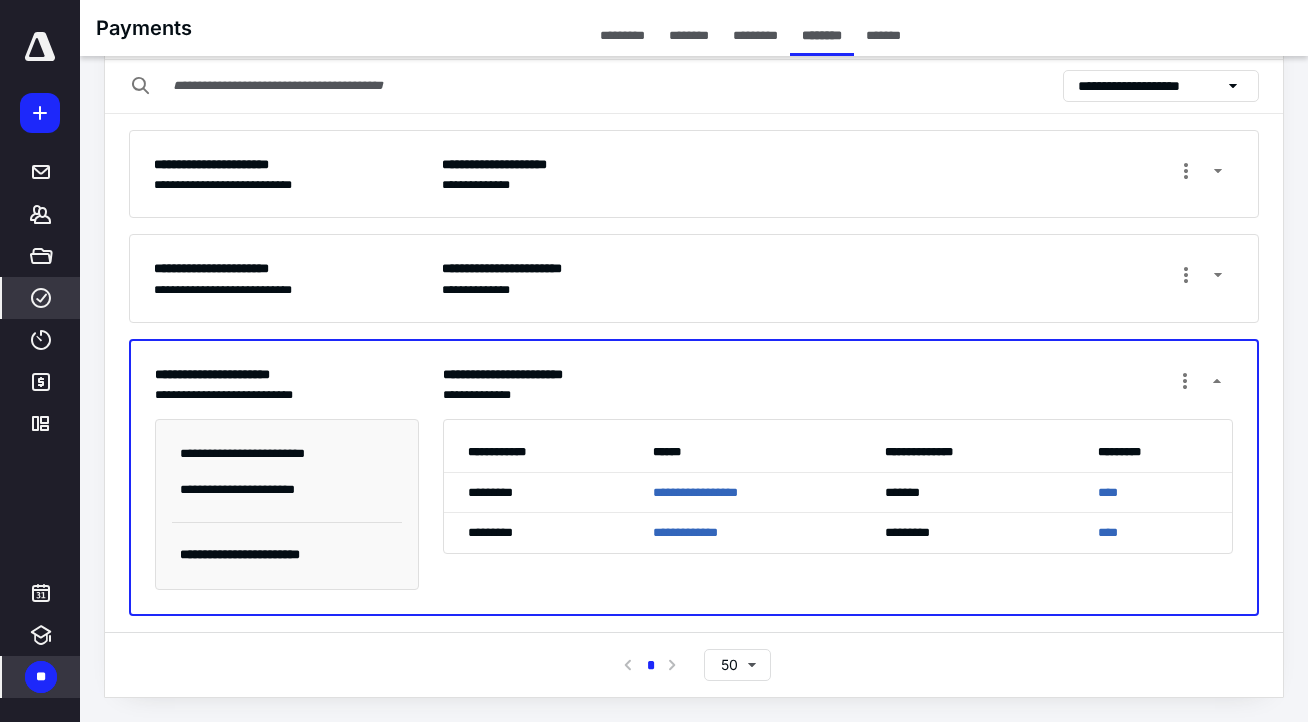 click 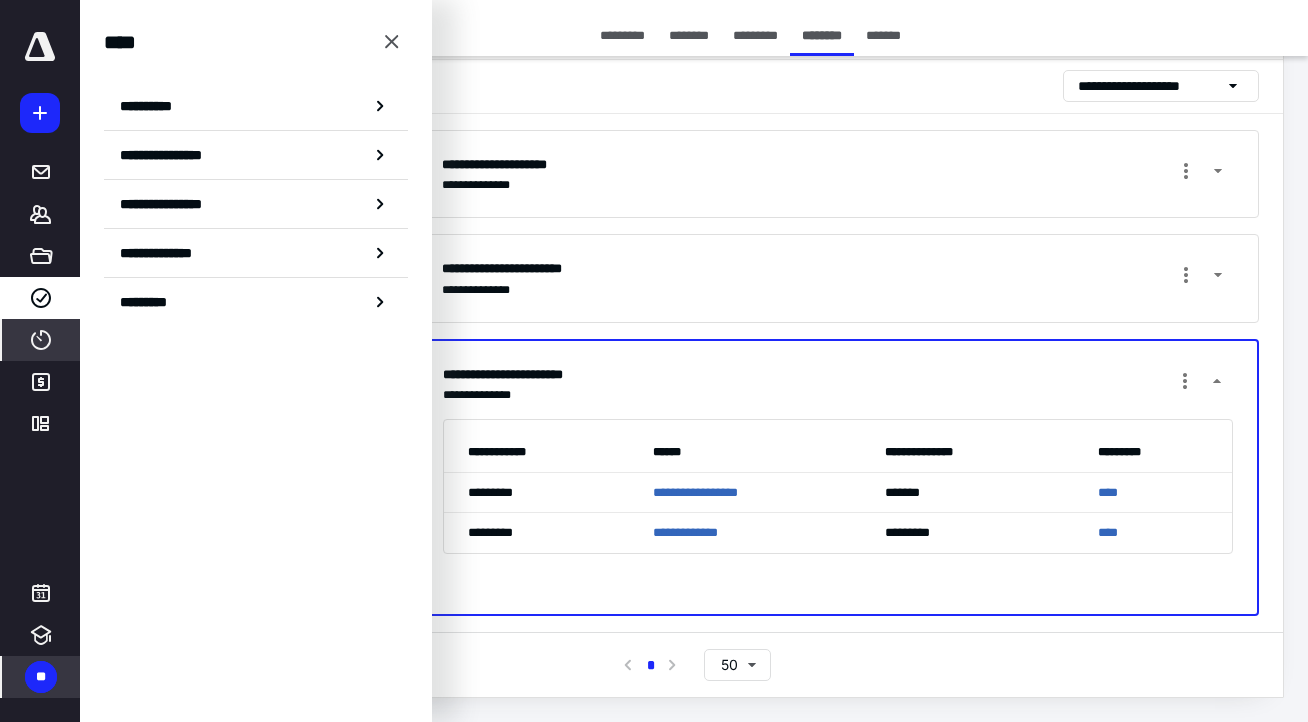 click 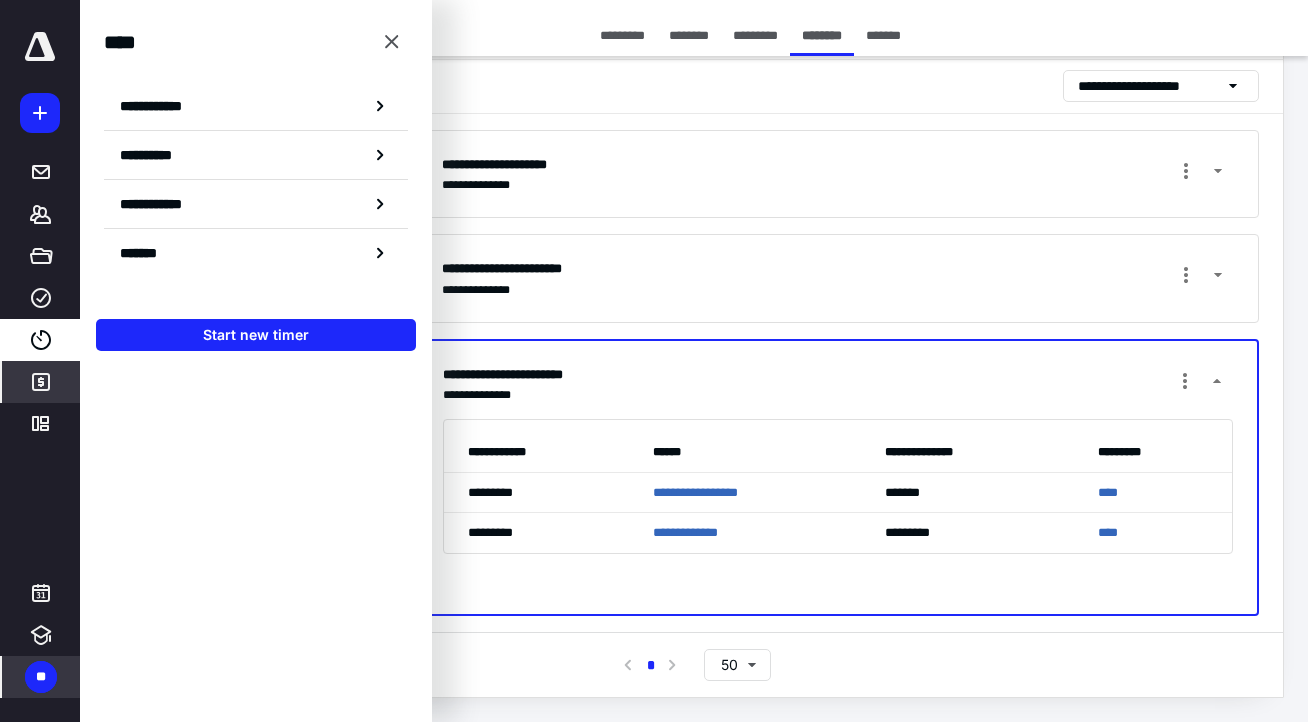 click on "*******" at bounding box center [41, 382] 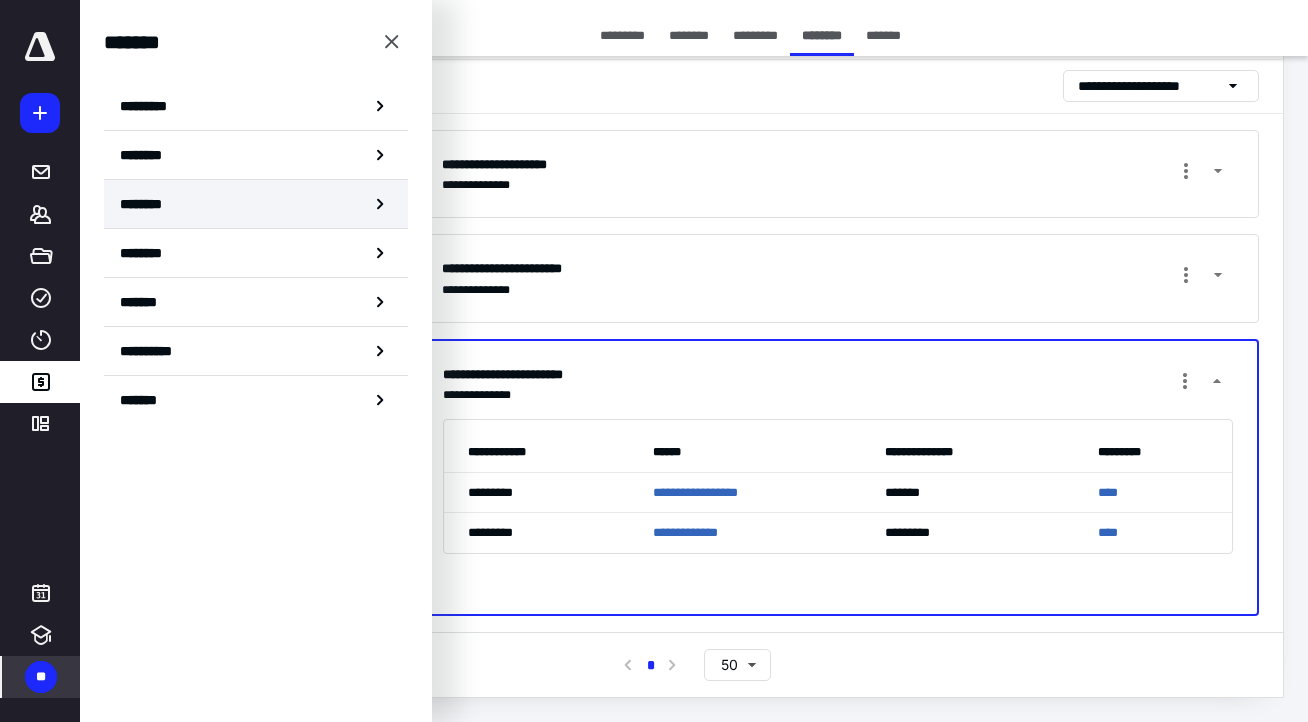 click on "********" at bounding box center [153, 204] 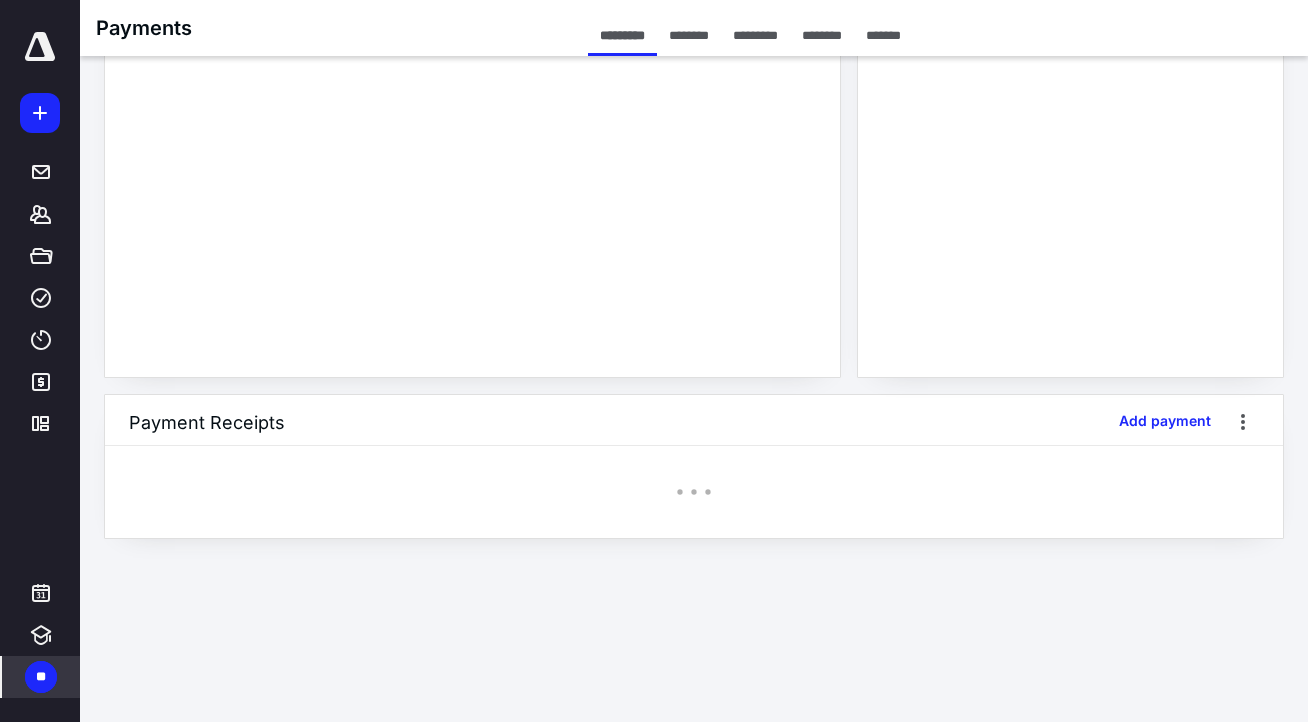scroll, scrollTop: 0, scrollLeft: 0, axis: both 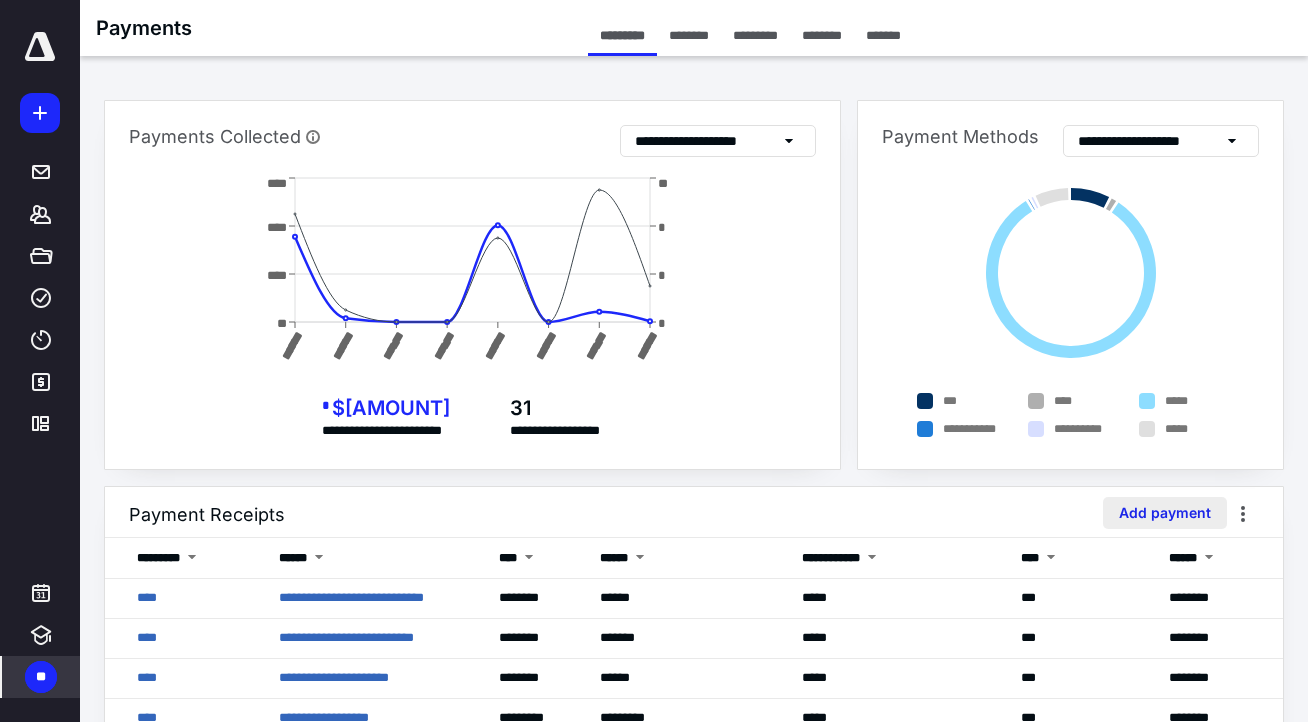 click on "Add payment" at bounding box center [1165, 513] 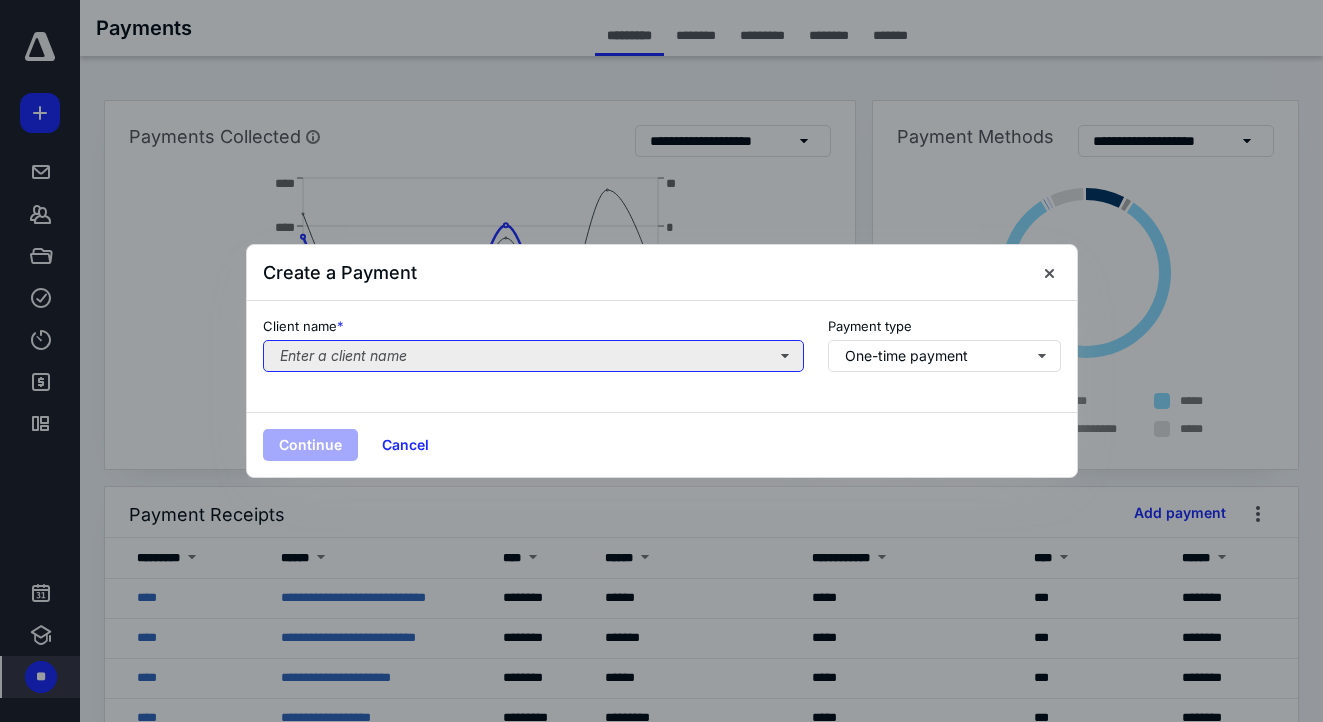 click on "Enter a client name" at bounding box center (533, 356) 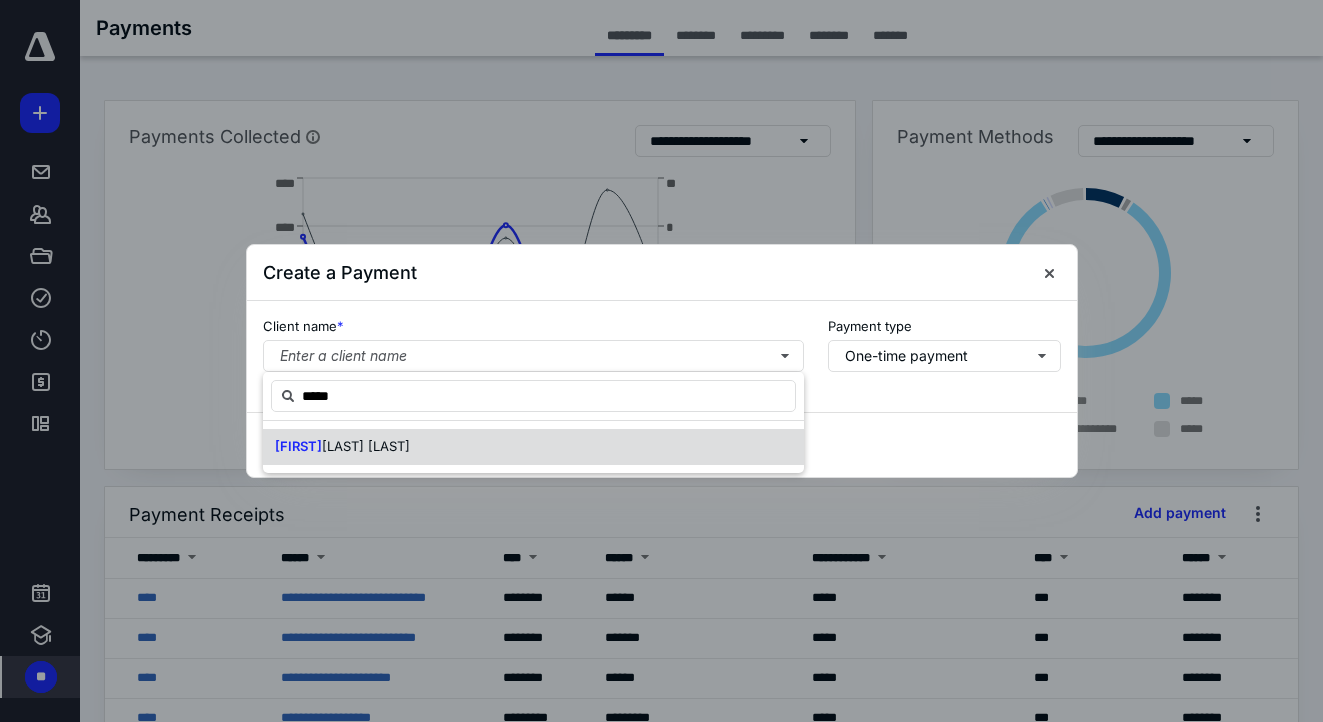 click on "[FIRST] [LAST] [LAST]" at bounding box center (342, 447) 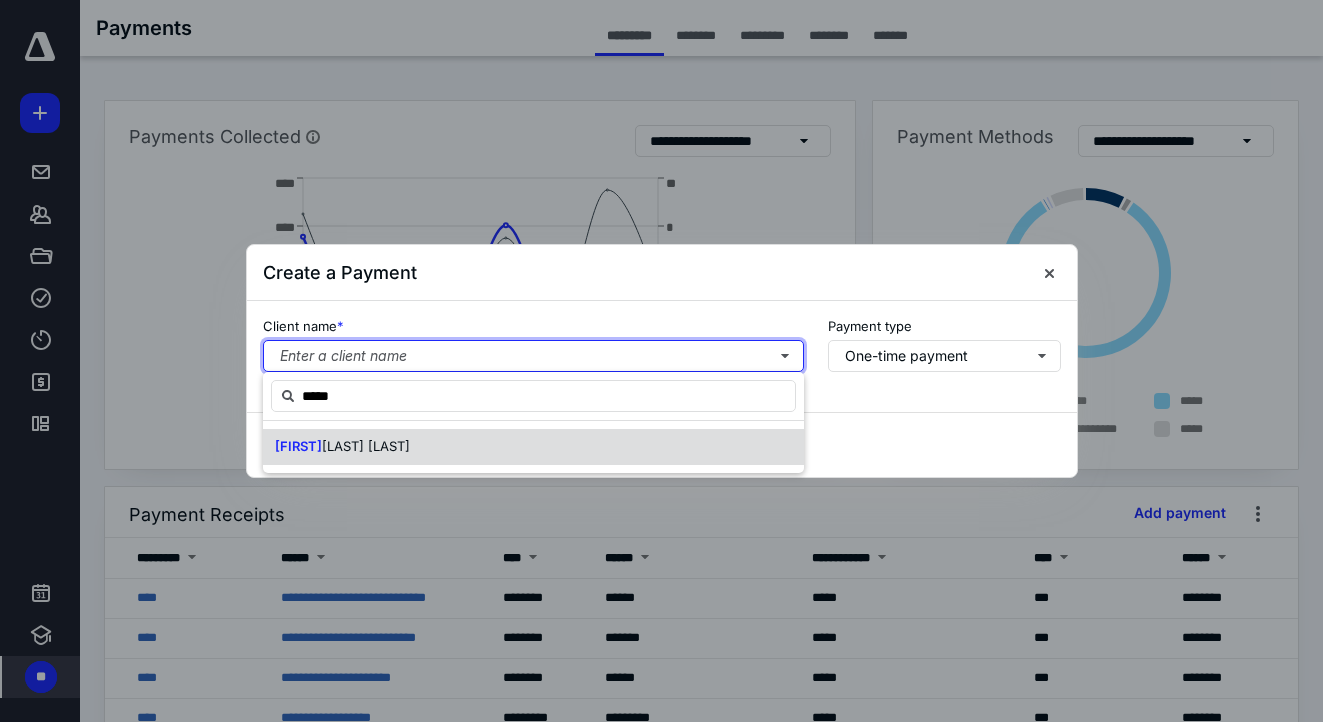 type 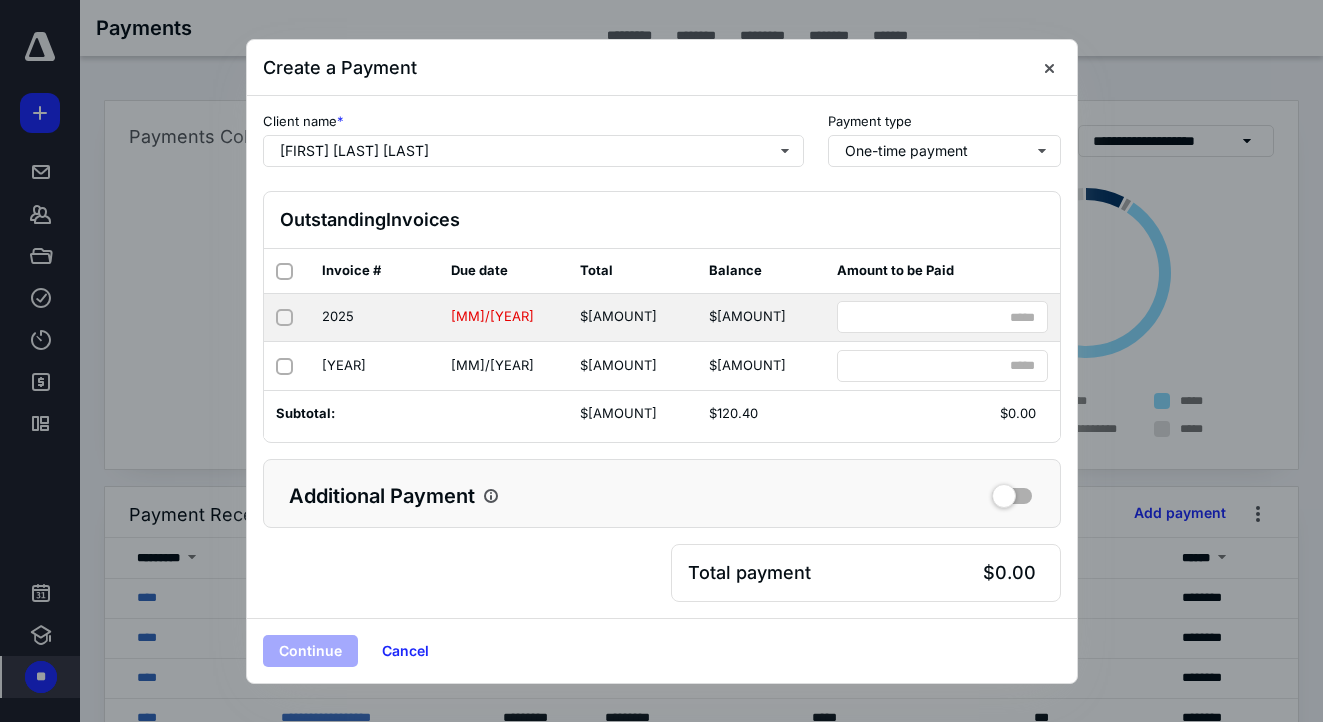 click at bounding box center [284, 318] 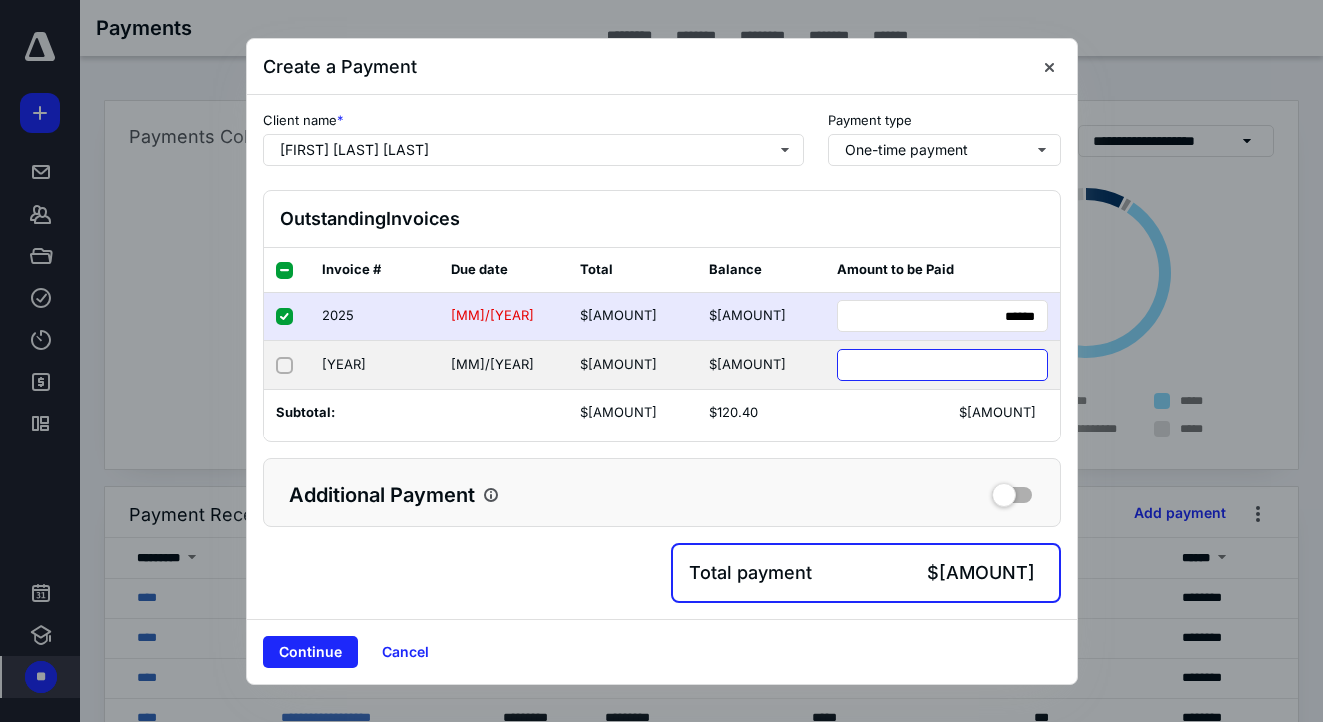 click on "*****" at bounding box center [942, 365] 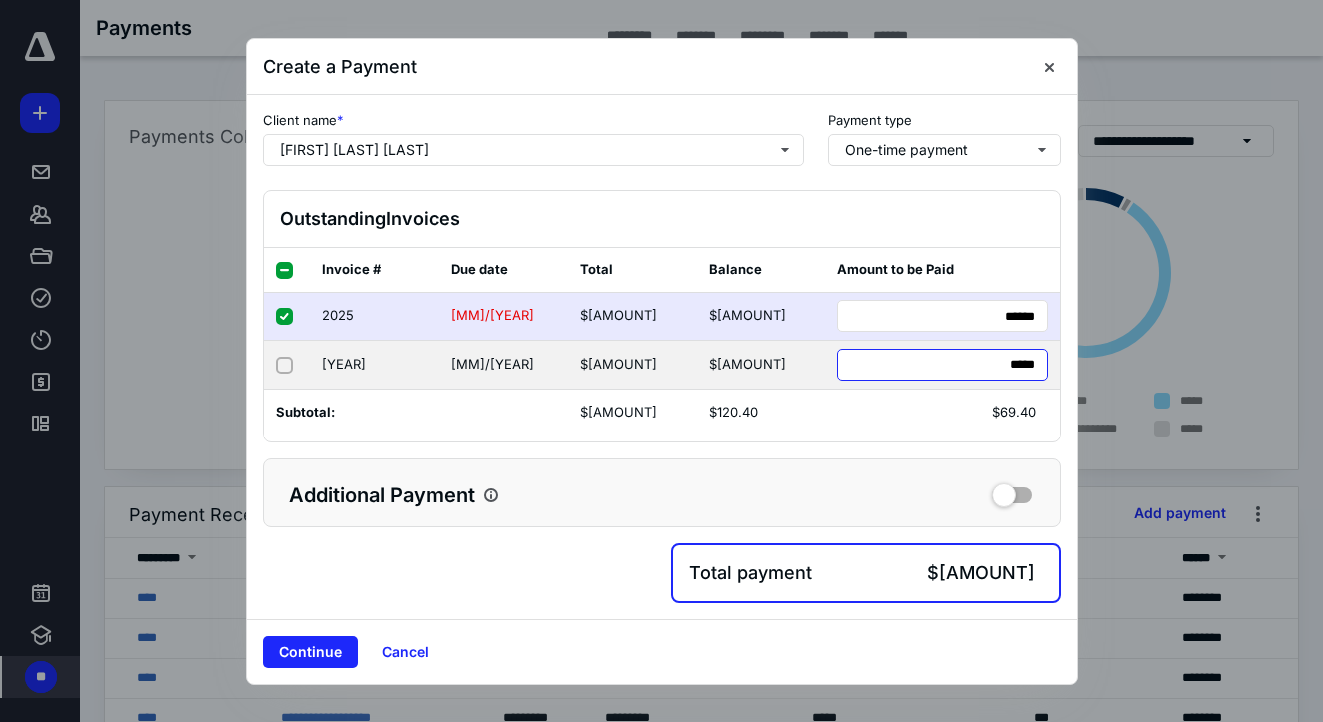 type on "*****" 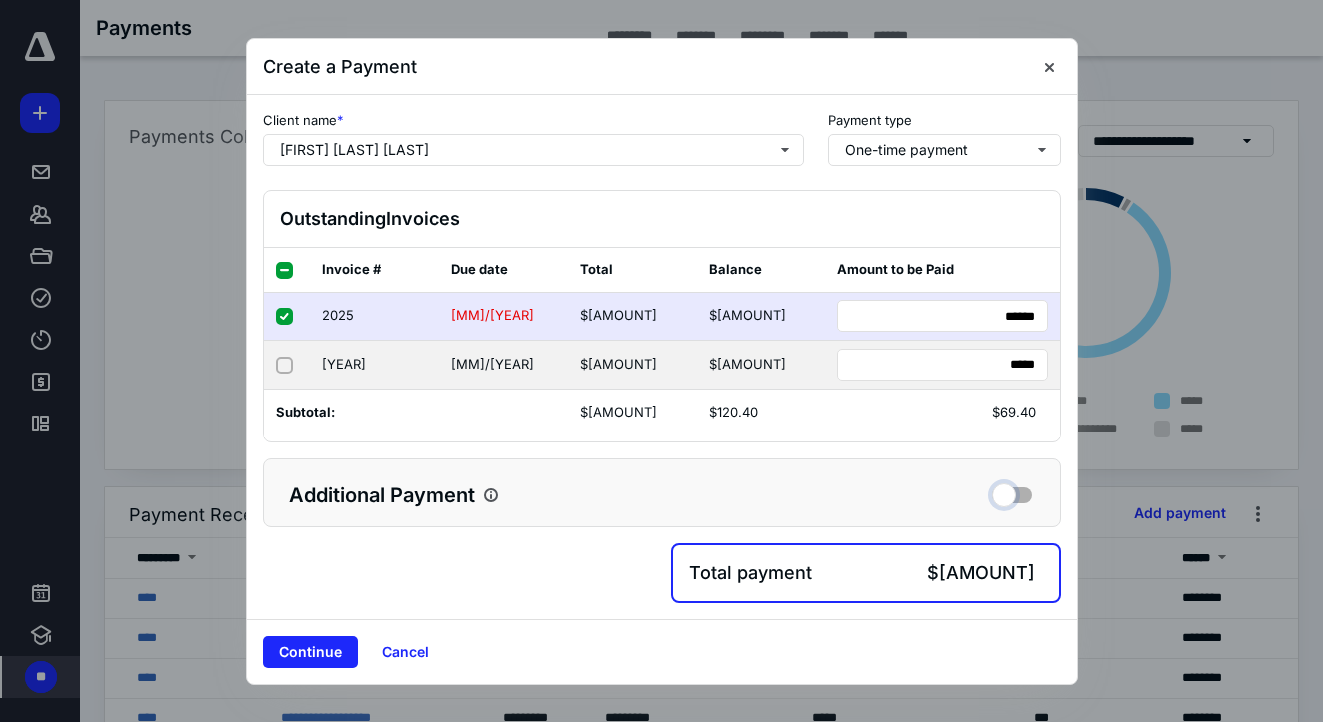 checkbox on "true" 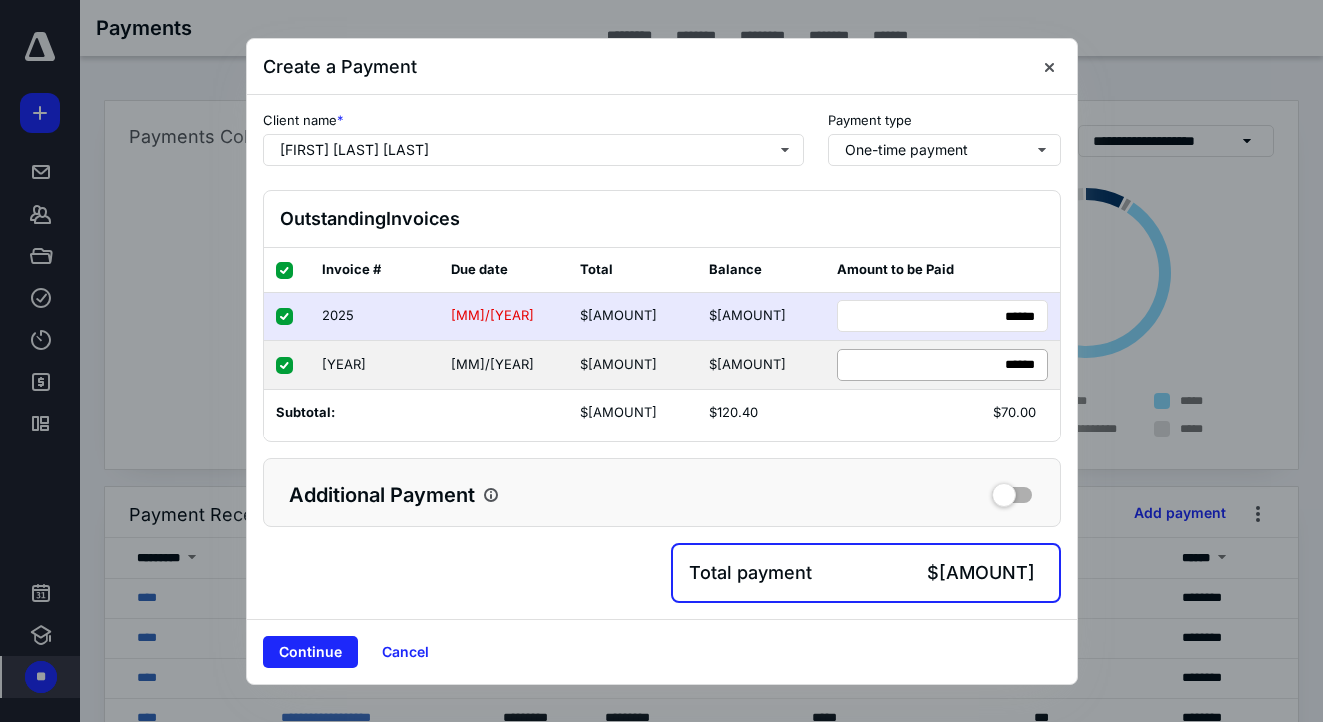 click on "**** *****" at bounding box center (942, 365) 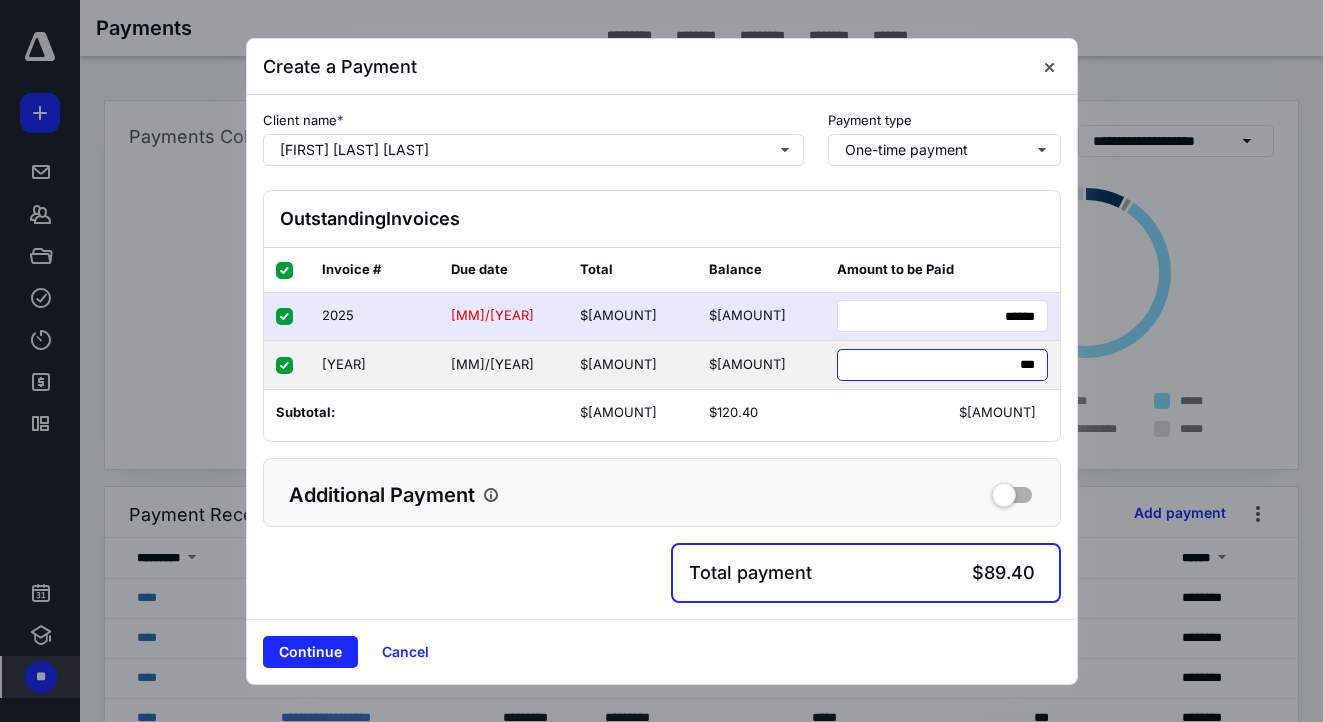 type on "****" 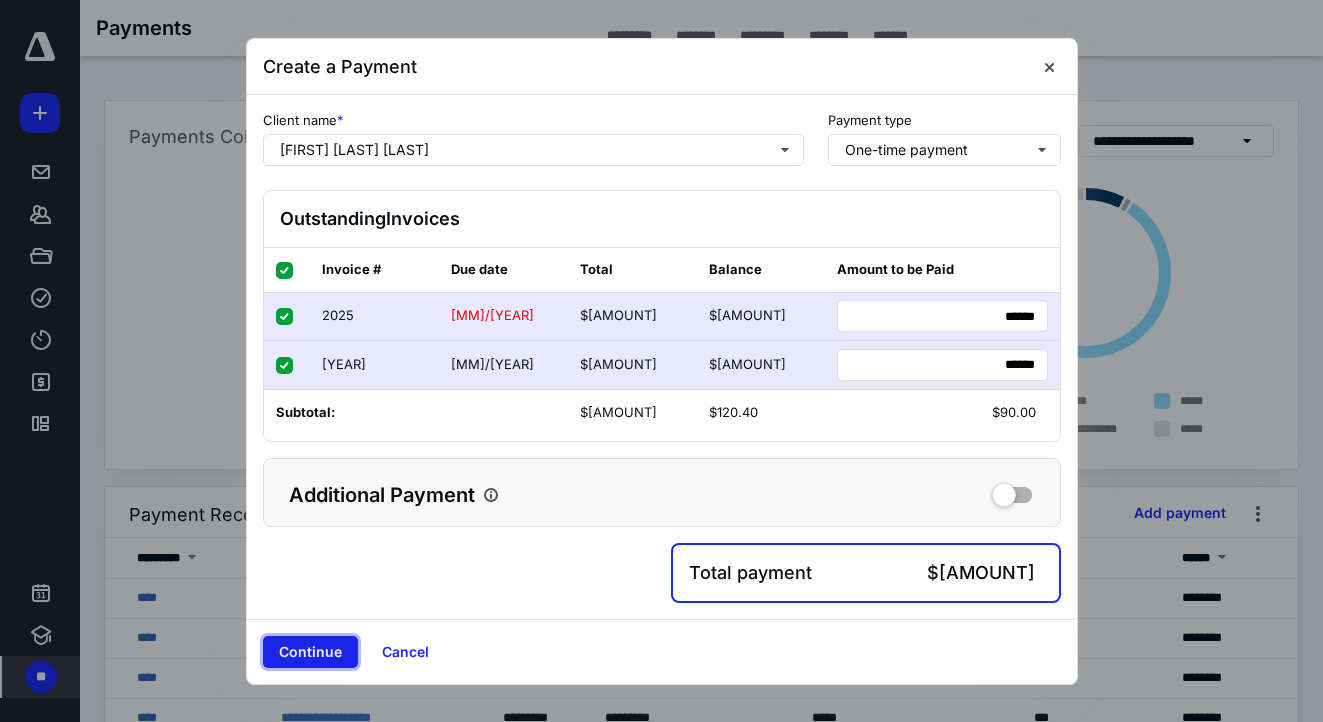 click on "Continue" at bounding box center (310, 652) 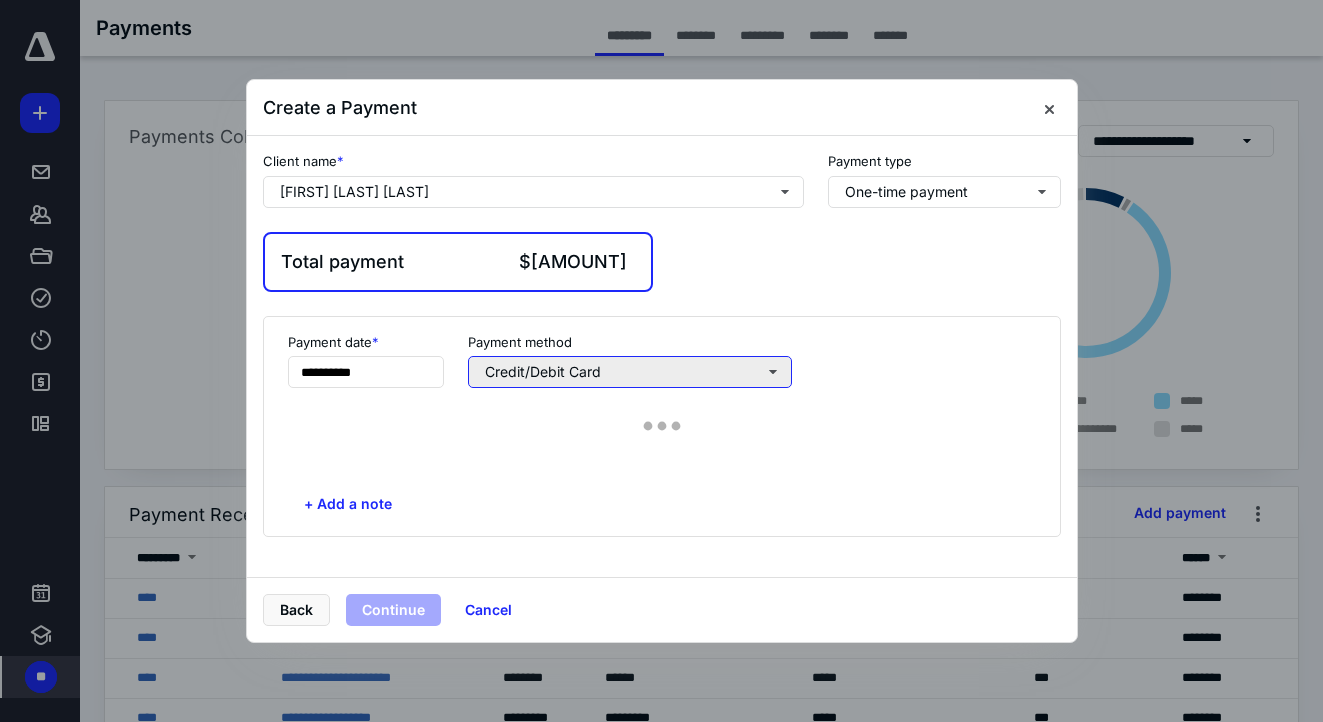 click on "Credit/Debit Card" at bounding box center [630, 372] 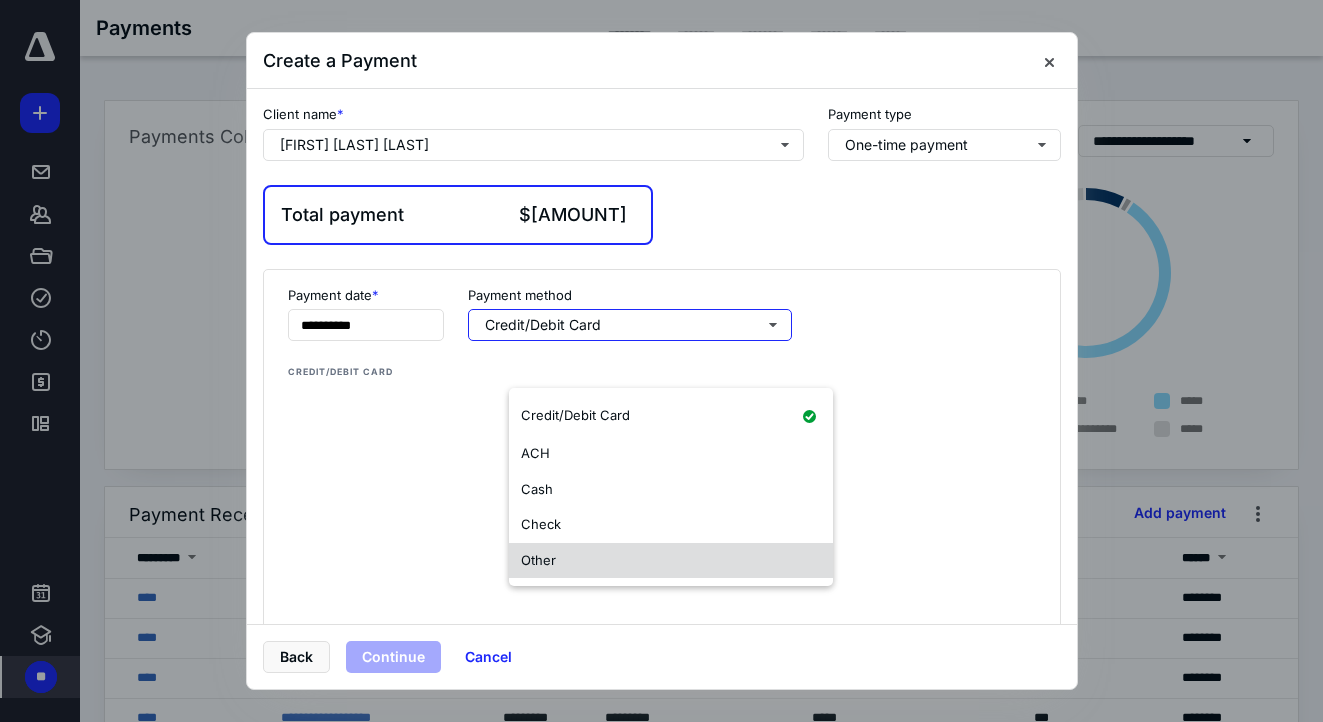 click on "Other" at bounding box center (538, 561) 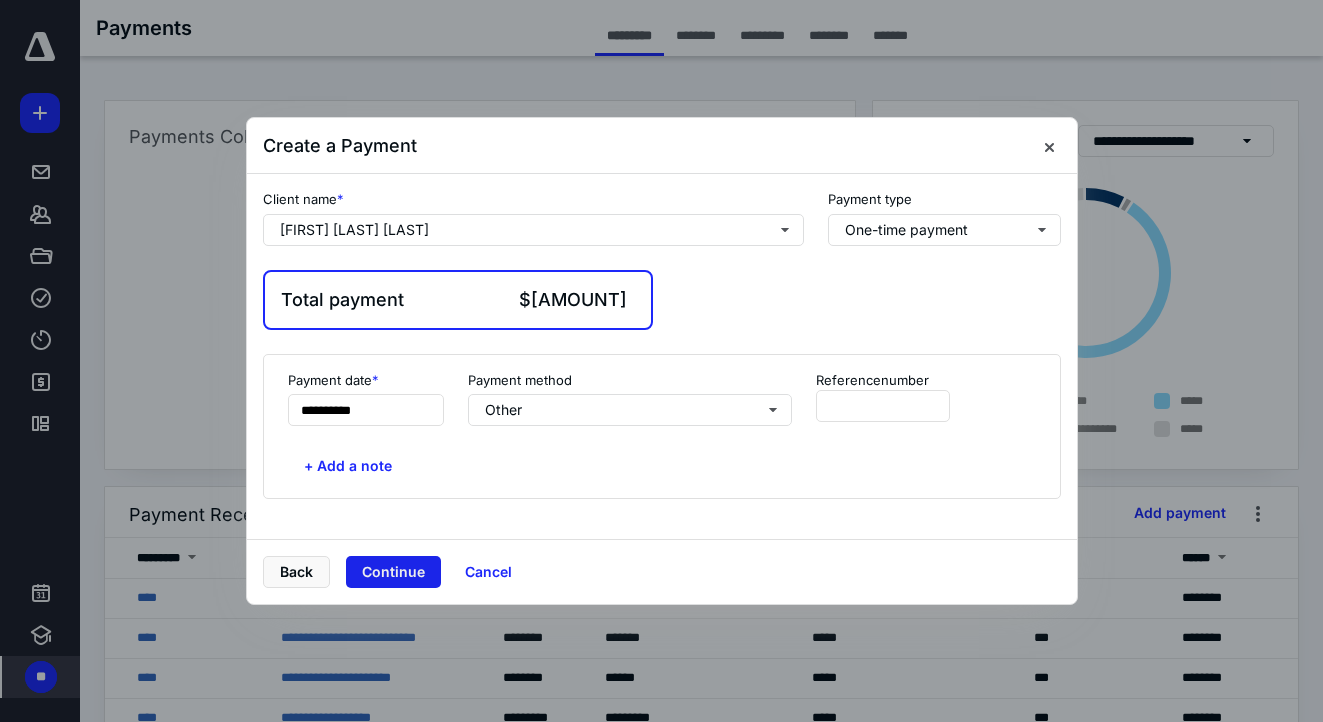 click on "Continue" at bounding box center [393, 572] 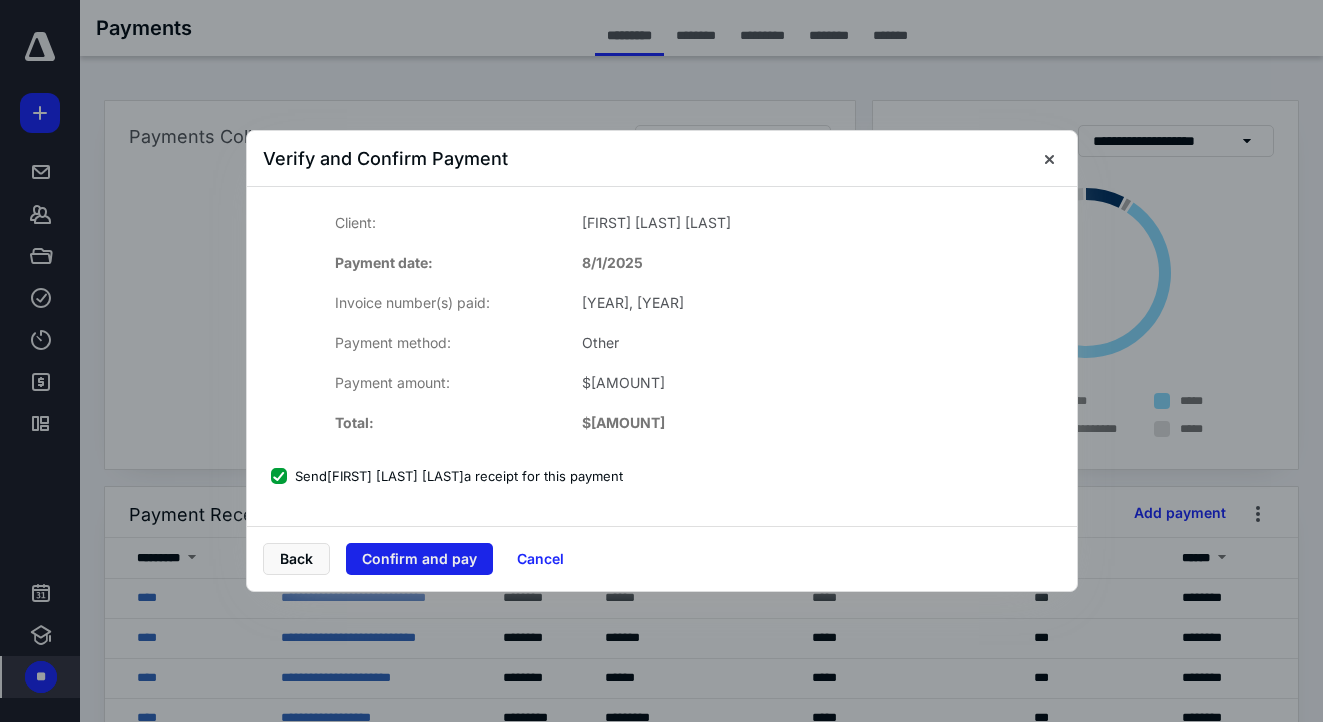 click on "Confirm and pay" at bounding box center (419, 559) 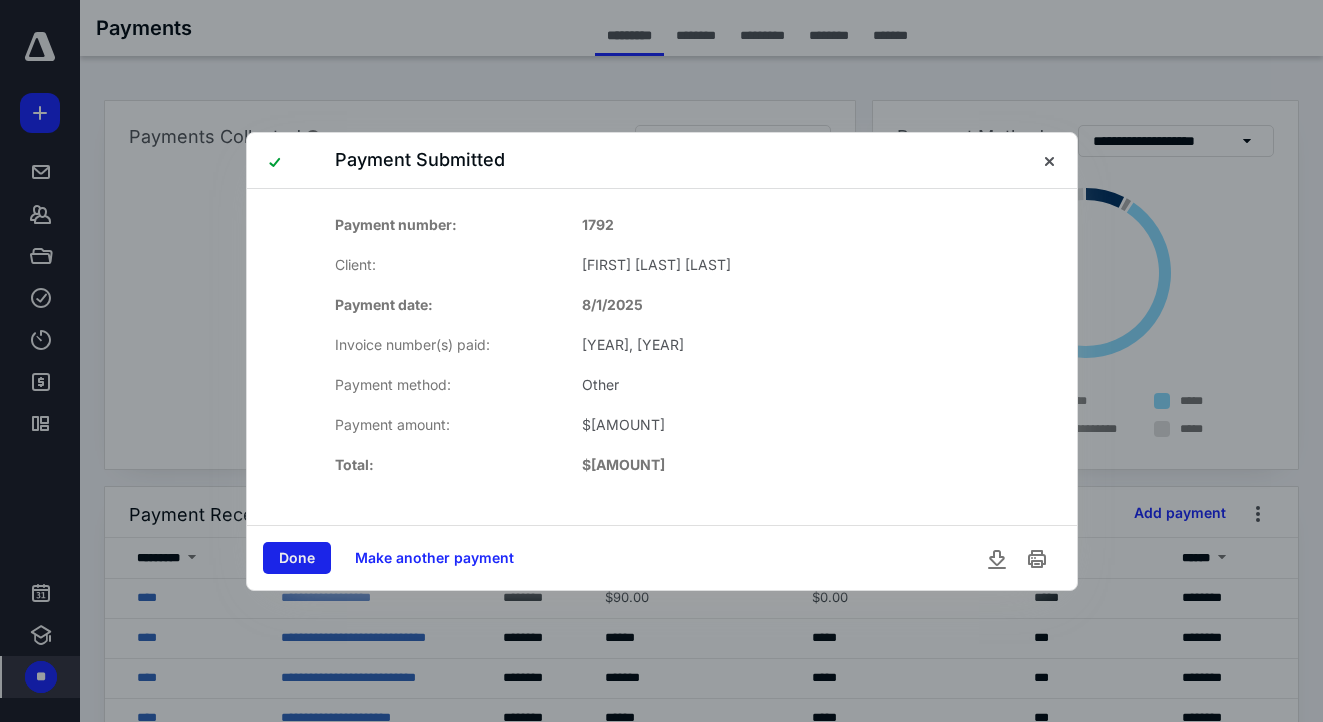 drag, startPoint x: 313, startPoint y: 563, endPoint x: 350, endPoint y: 571, distance: 37.85499 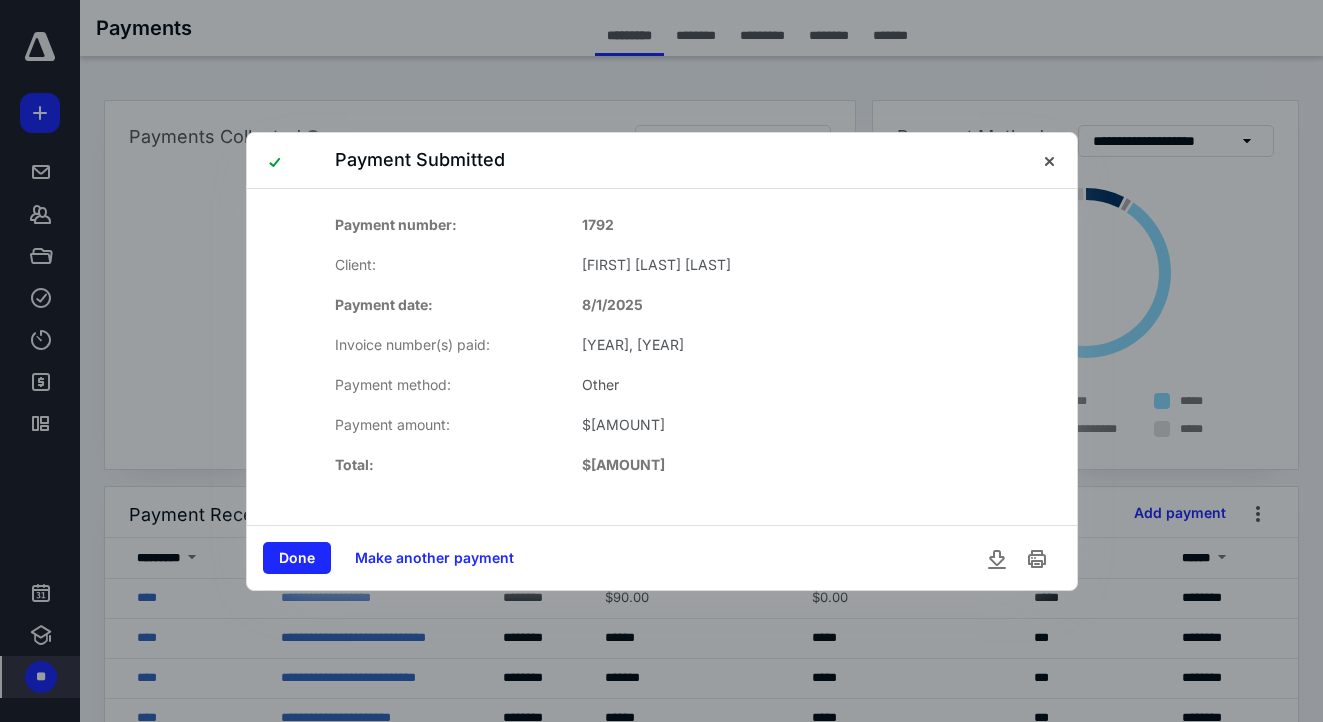 click on "Done" at bounding box center (297, 558) 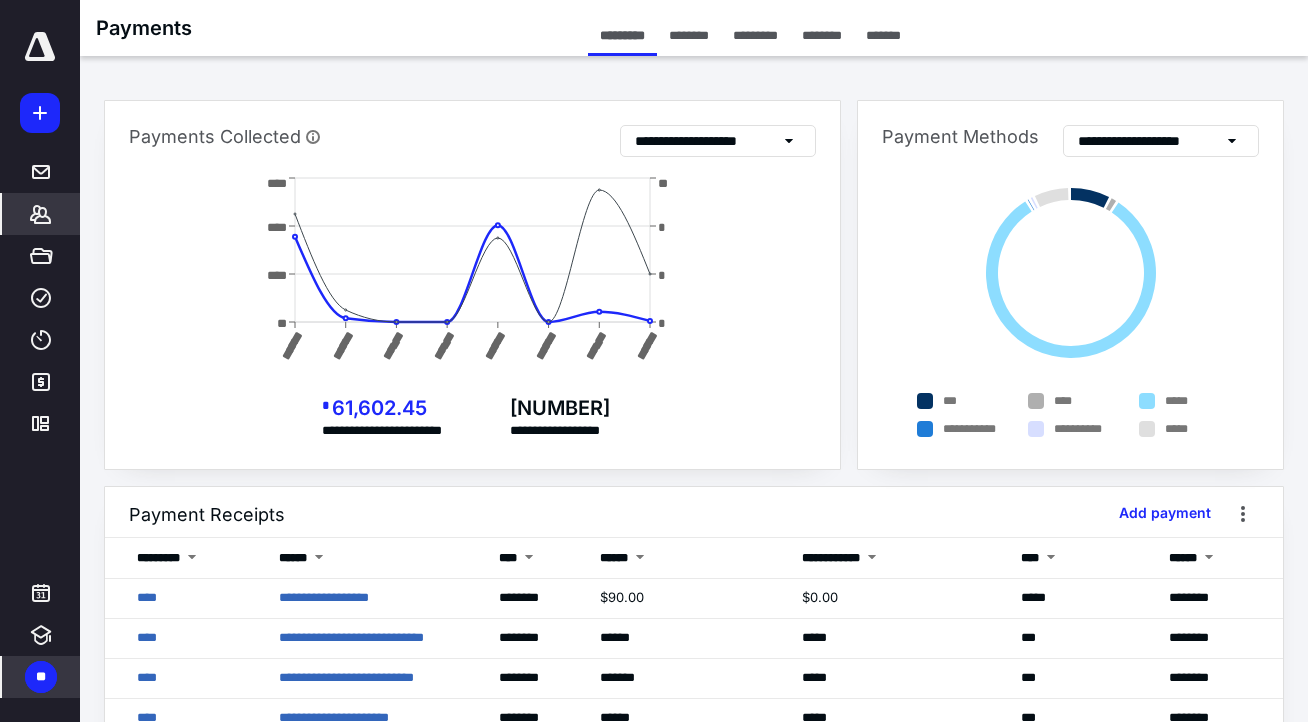click on "*******" at bounding box center (41, 214) 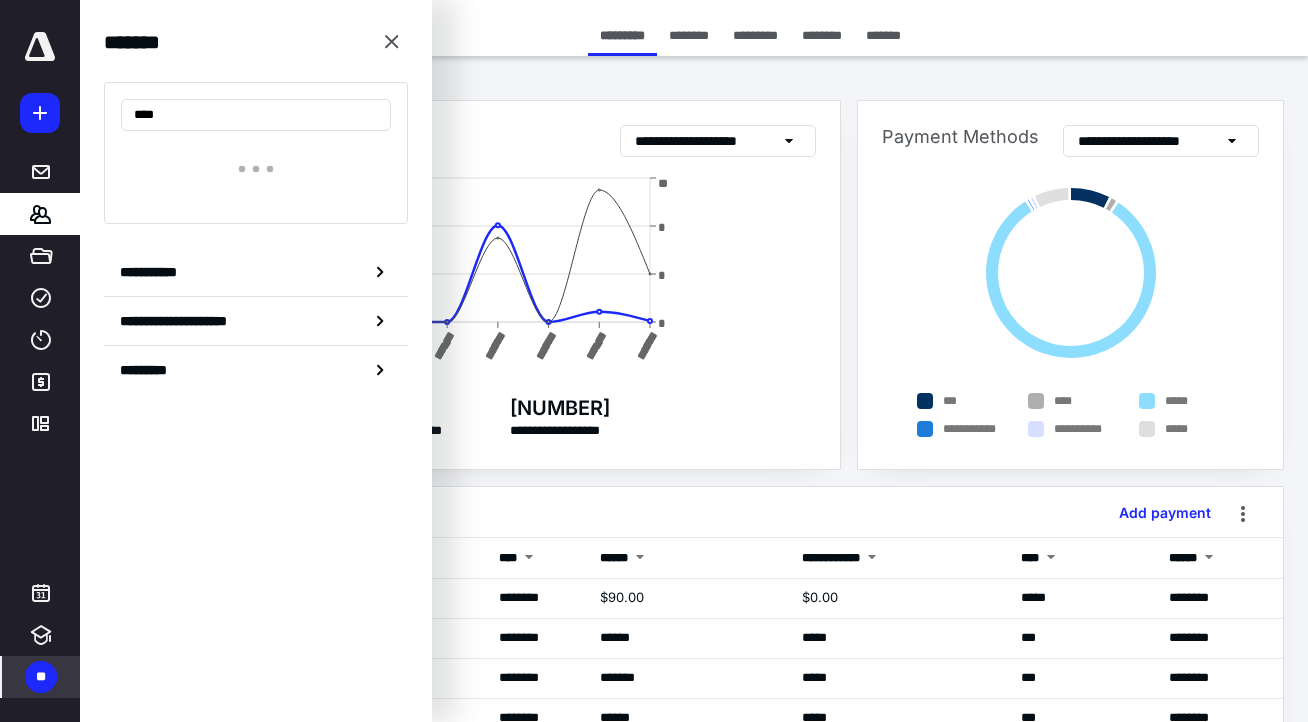 type on "*****" 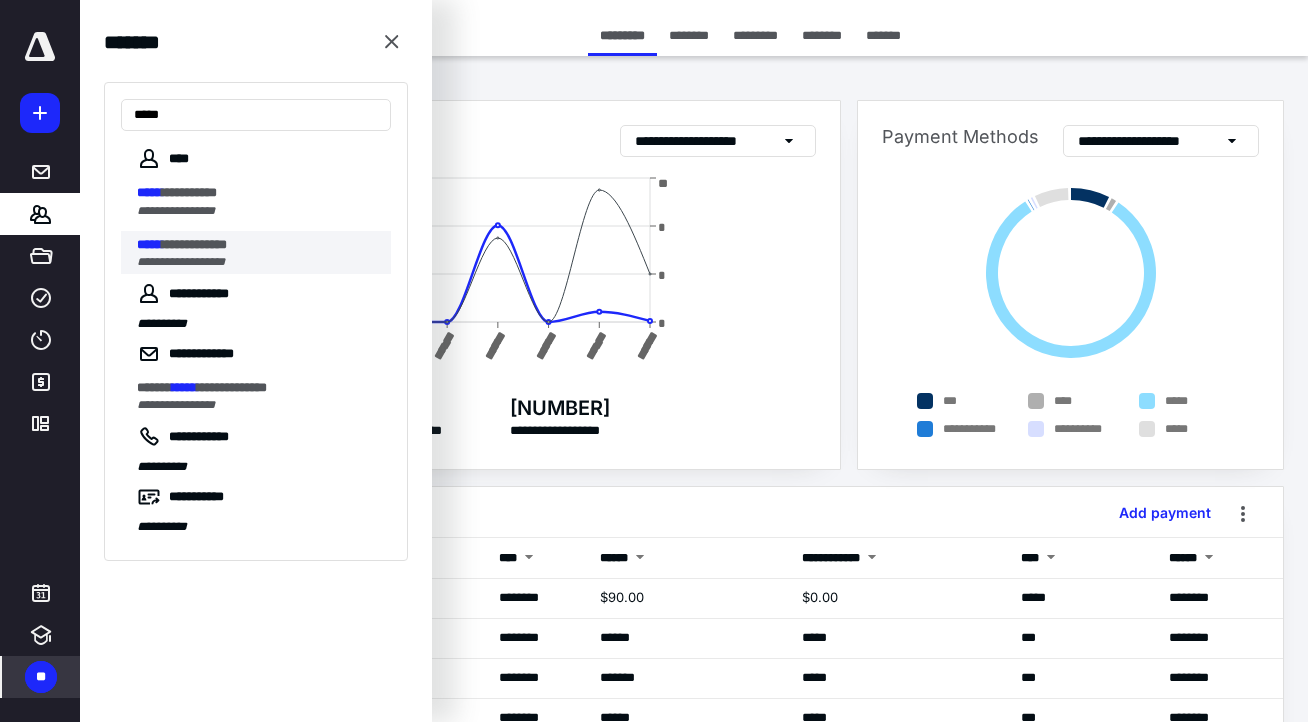 click on "**********" at bounding box center (258, 262) 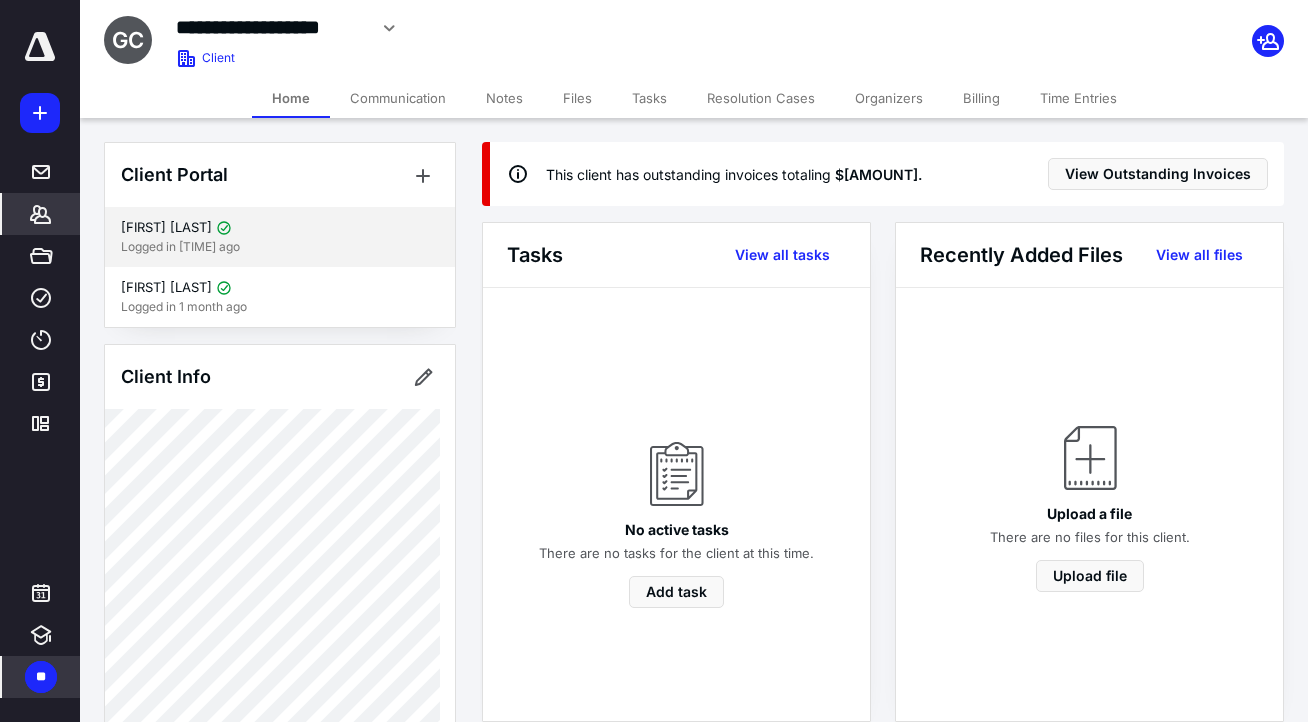 click on "Logged in [TIME] ago" at bounding box center (280, 247) 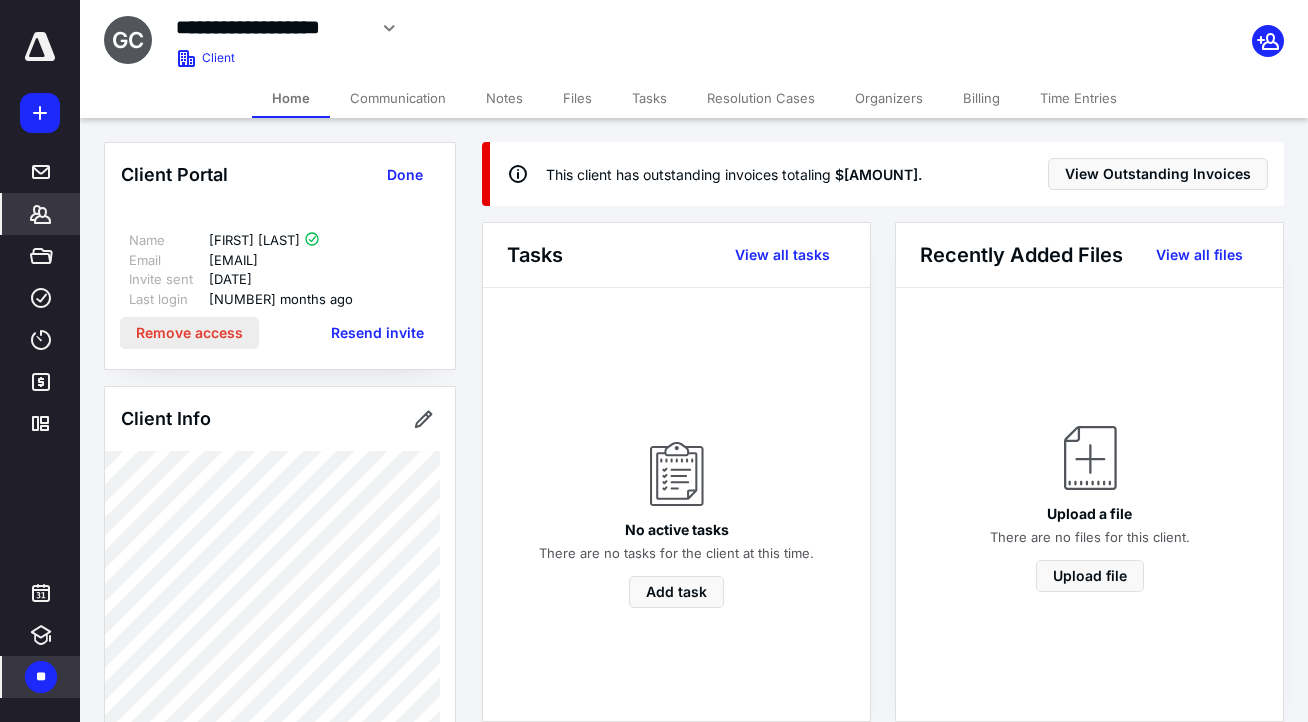 click on "Remove access" at bounding box center (189, 333) 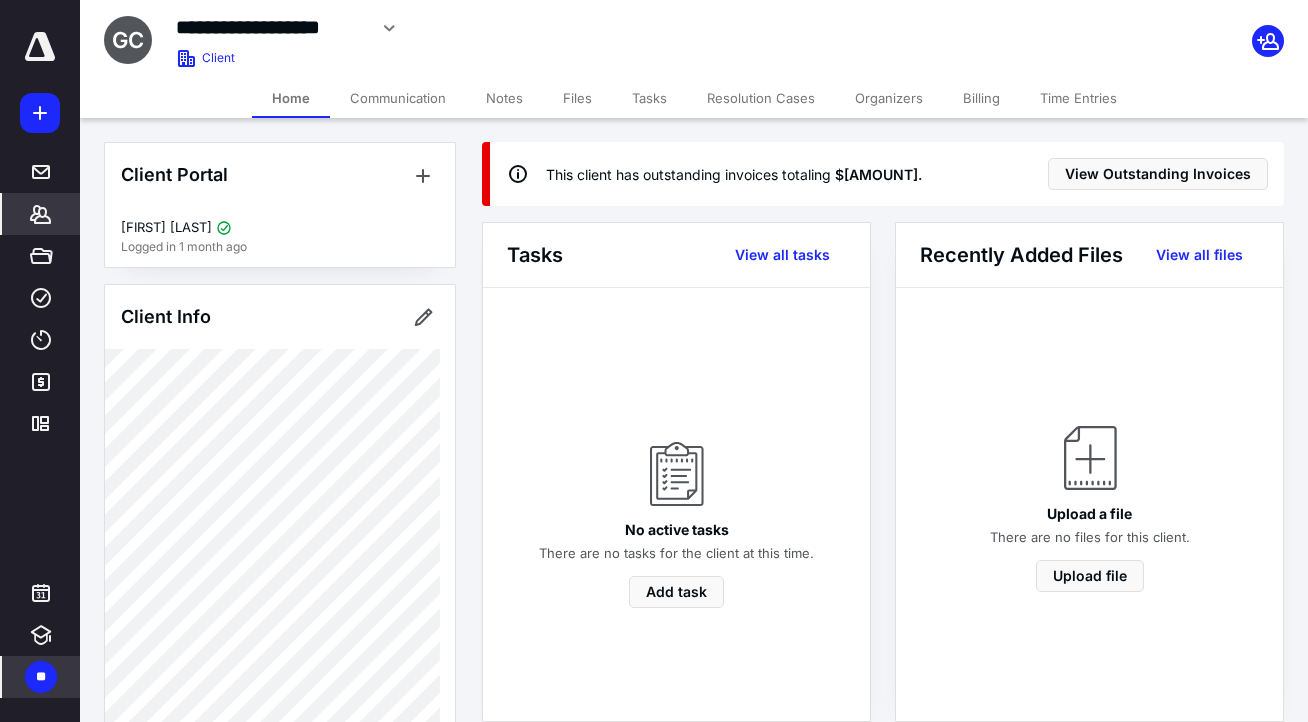 click on "Billing" at bounding box center (981, 98) 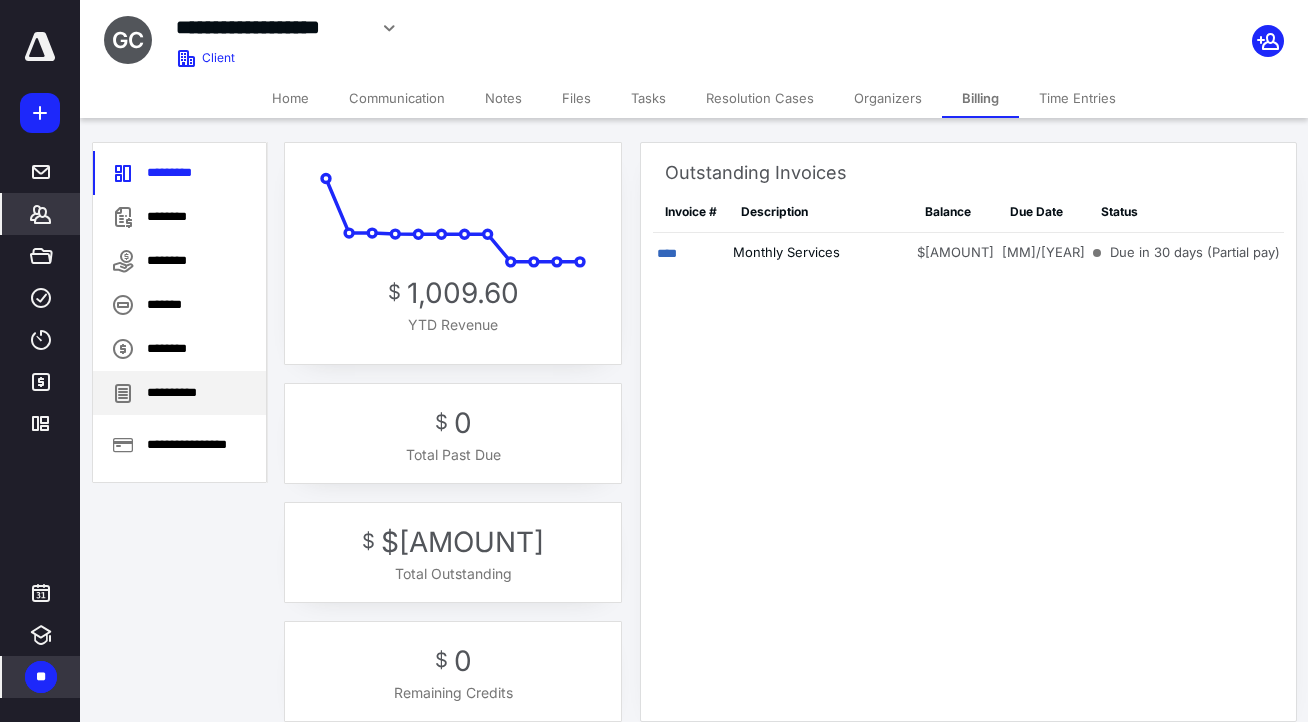 click on "**********" at bounding box center [179, 393] 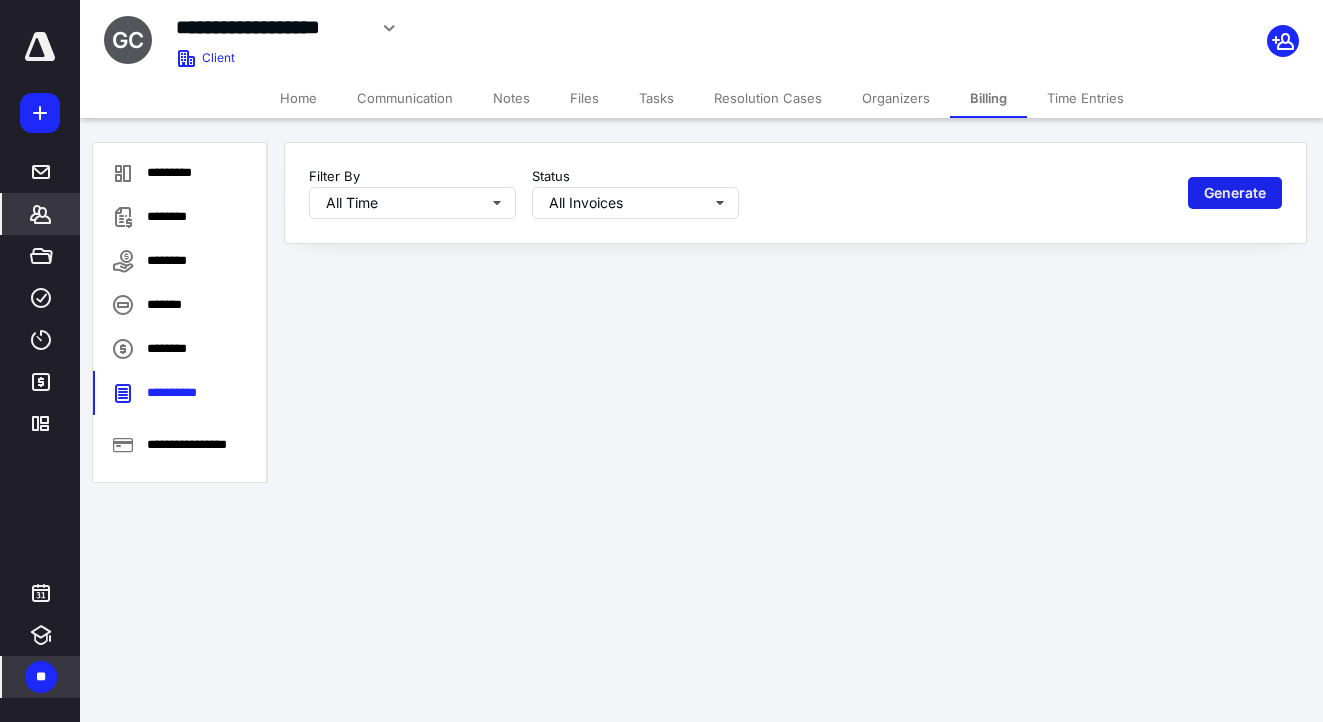 click on "Generate" at bounding box center [1235, 193] 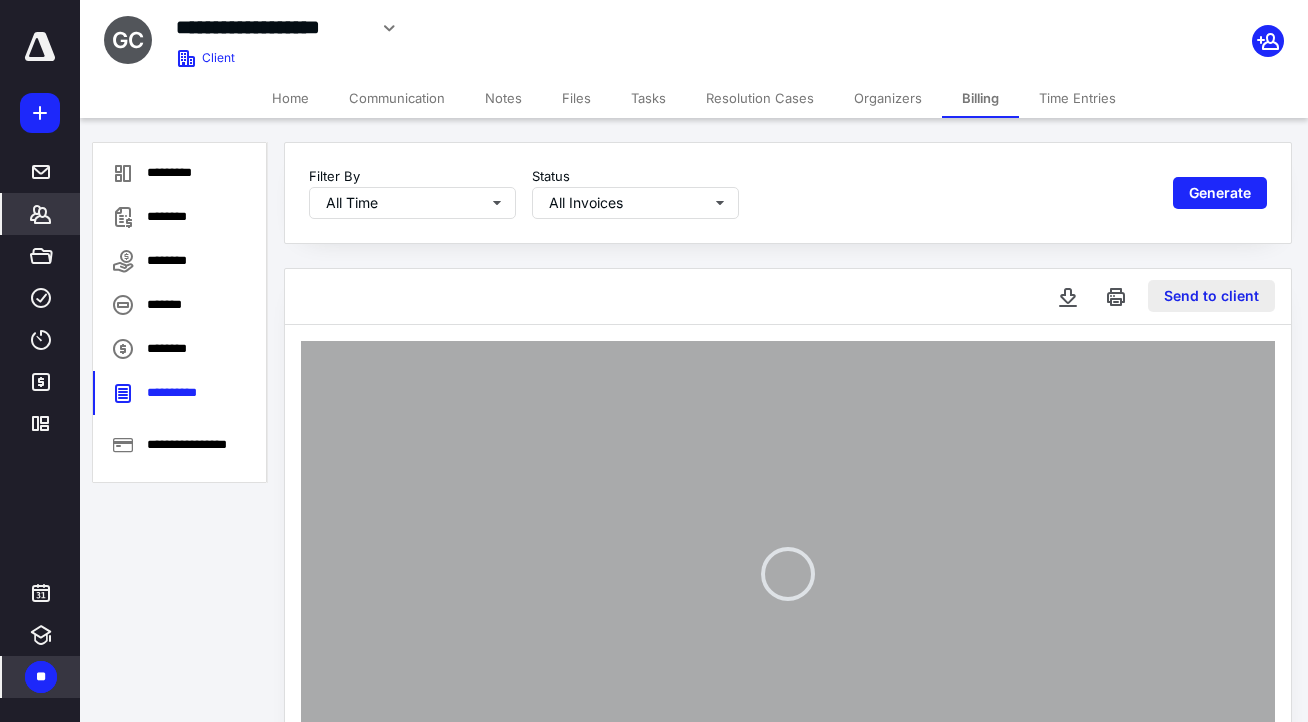 click on "Send to client" at bounding box center (1211, 296) 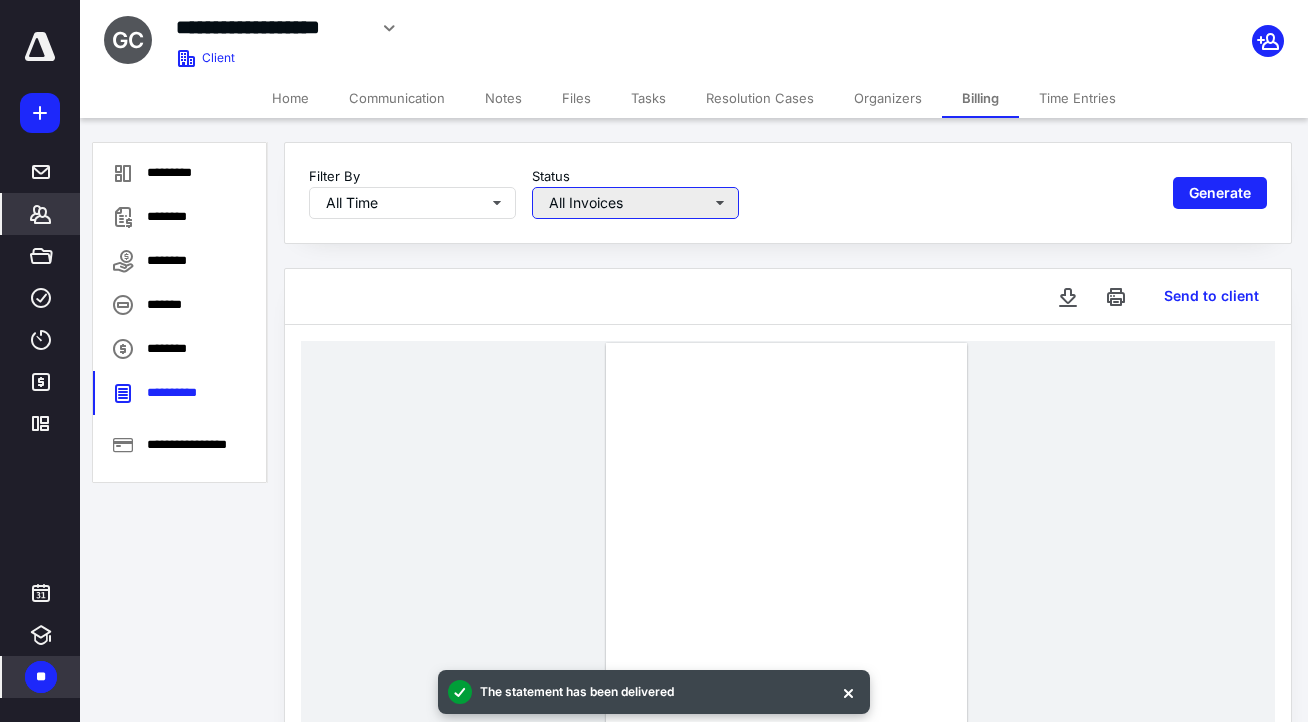 click on "All Invoices" at bounding box center [635, 203] 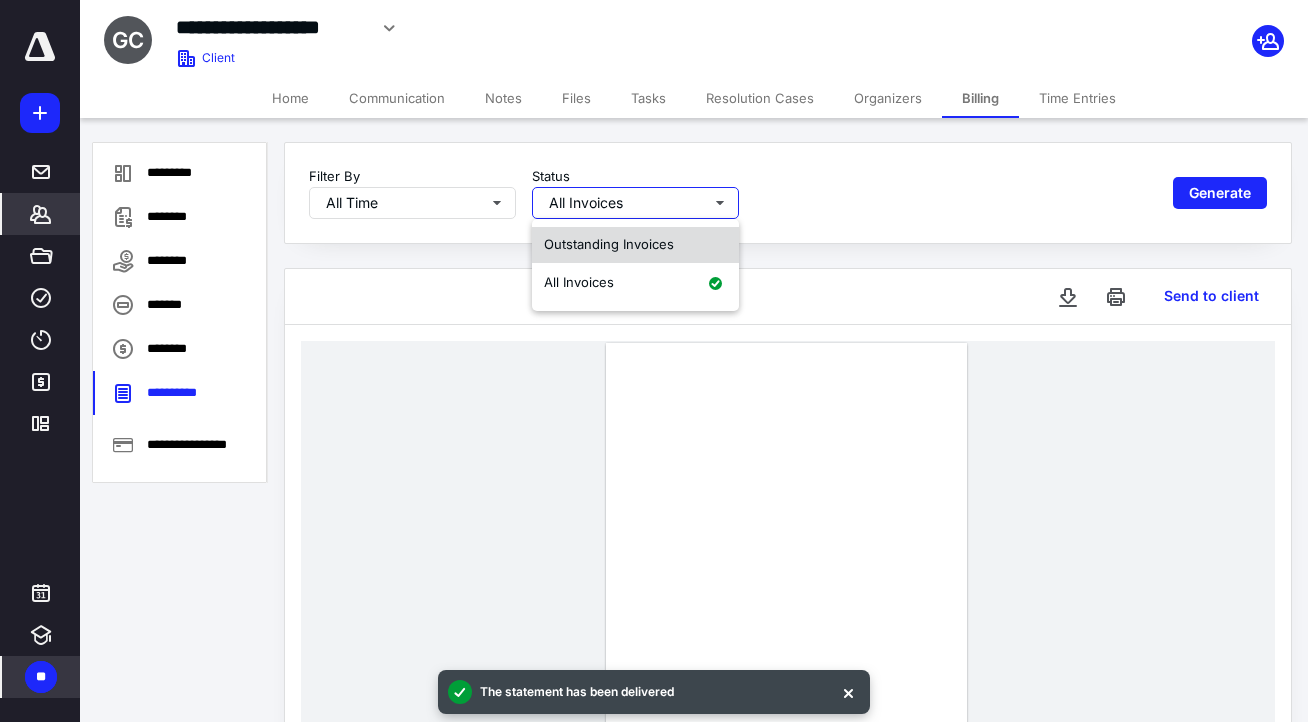 click on "Outstanding Invoices" at bounding box center (609, 244) 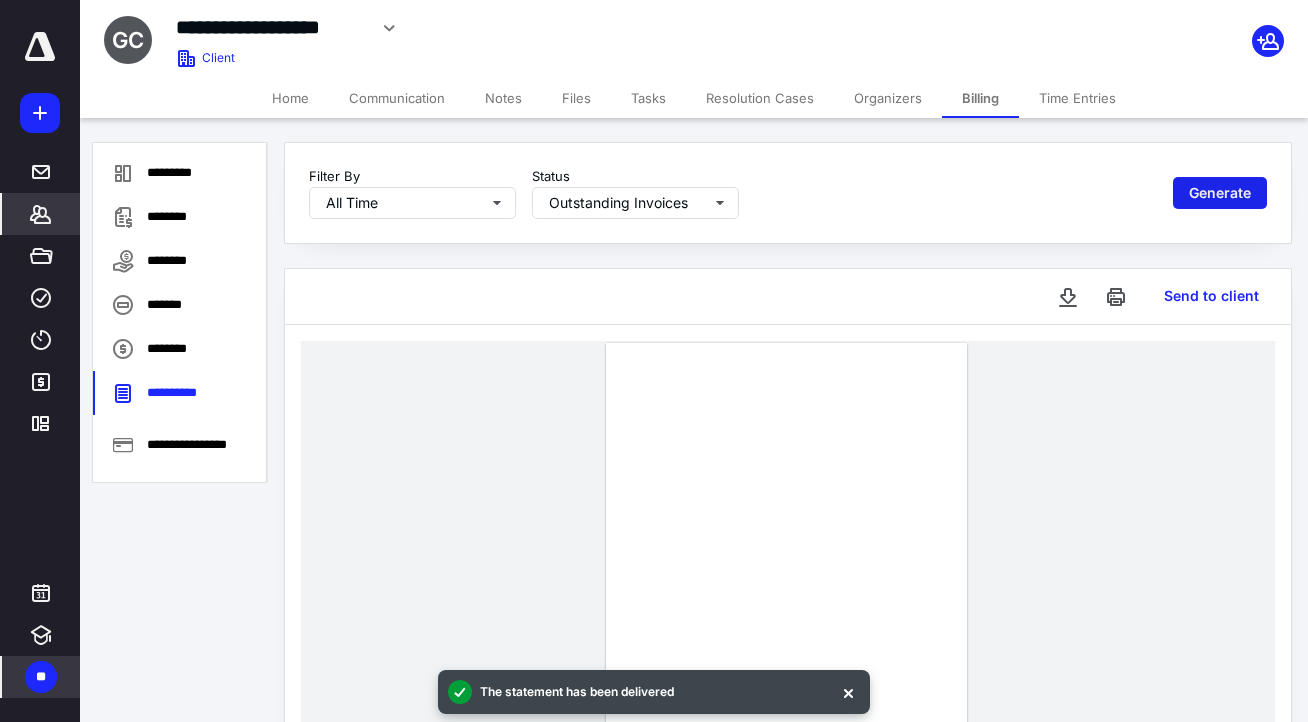 click on "Generate" at bounding box center (1220, 193) 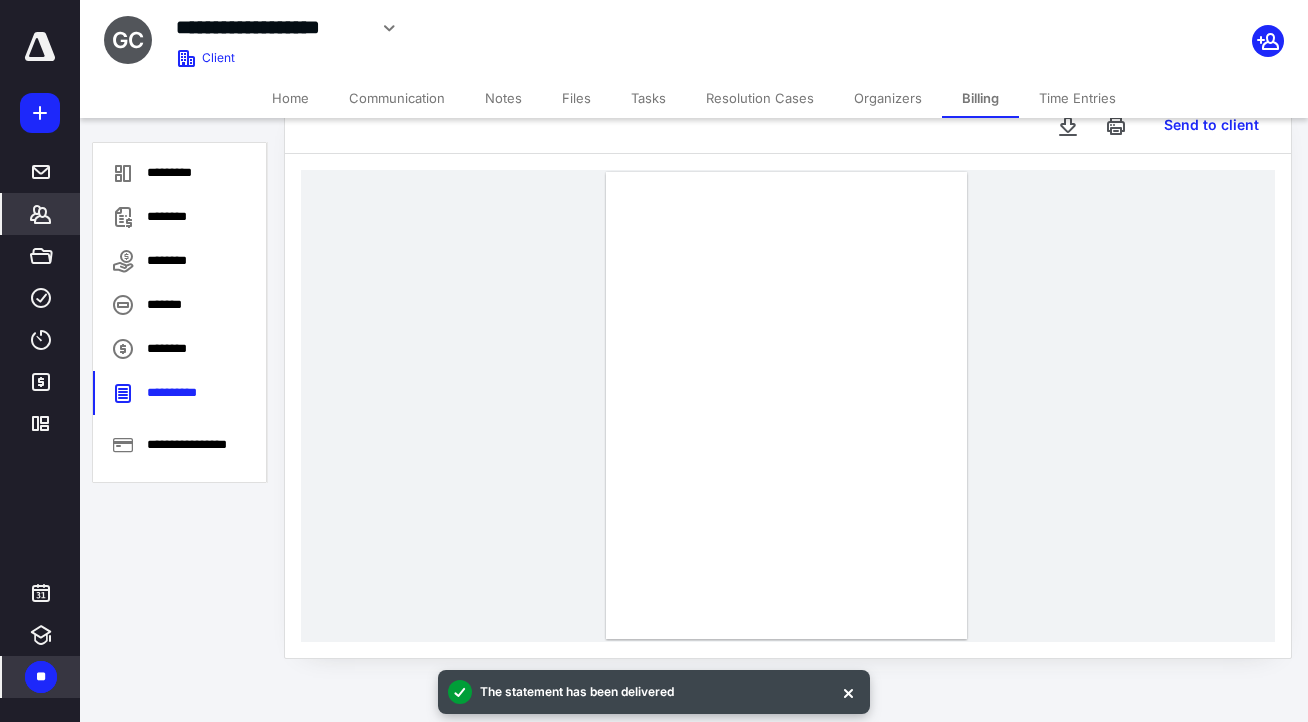 scroll, scrollTop: 0, scrollLeft: 0, axis: both 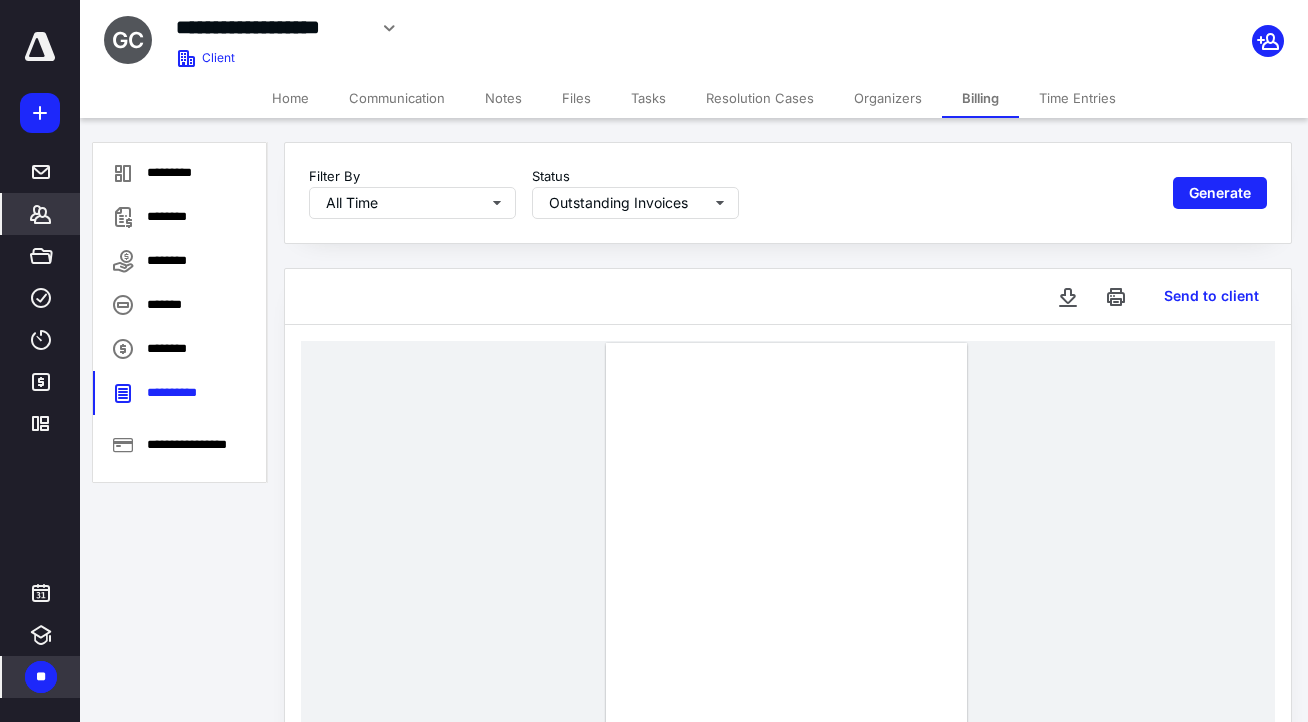 click on "Home" at bounding box center [290, 98] 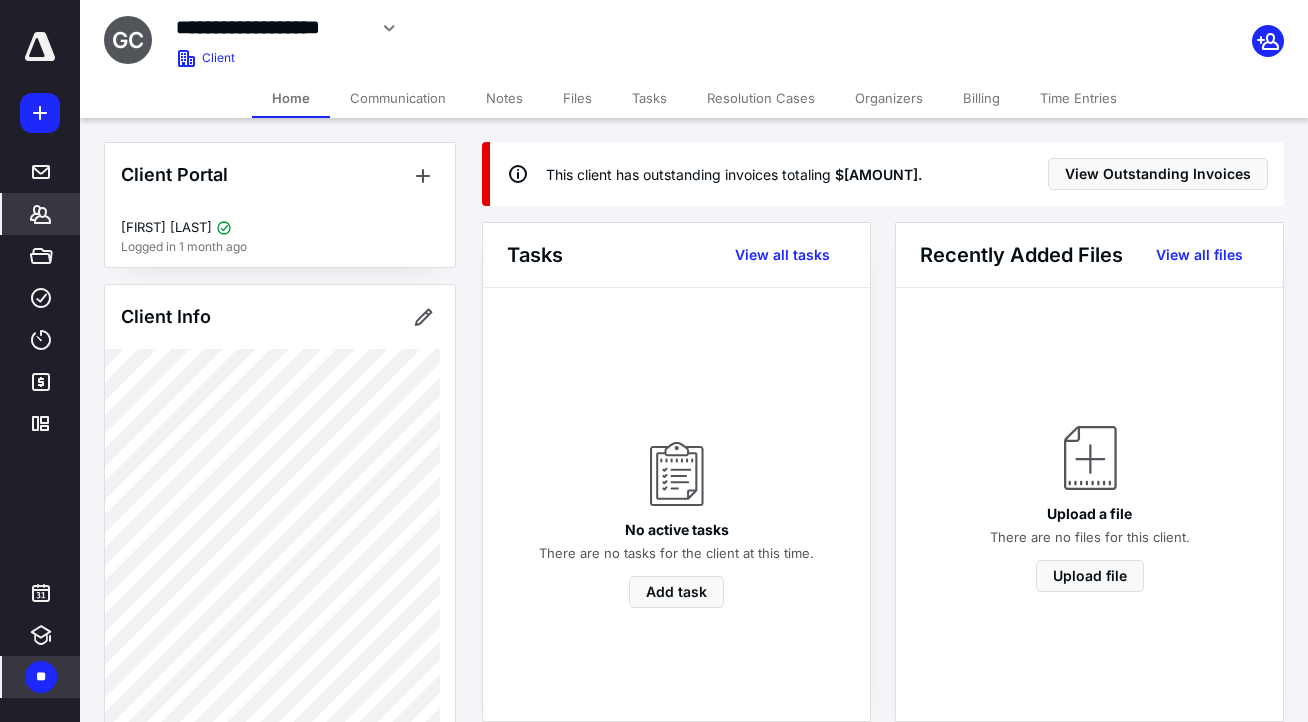 click on "Billing" at bounding box center [981, 98] 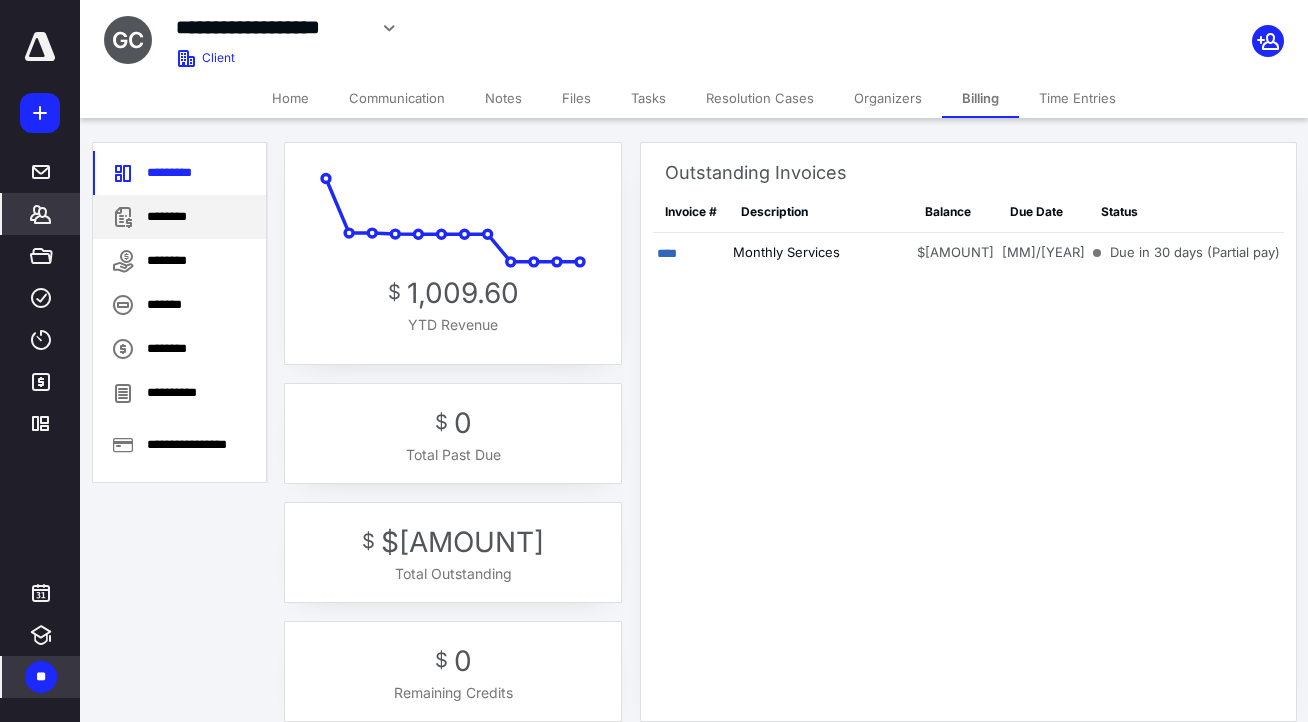 click on "********" at bounding box center [179, 217] 